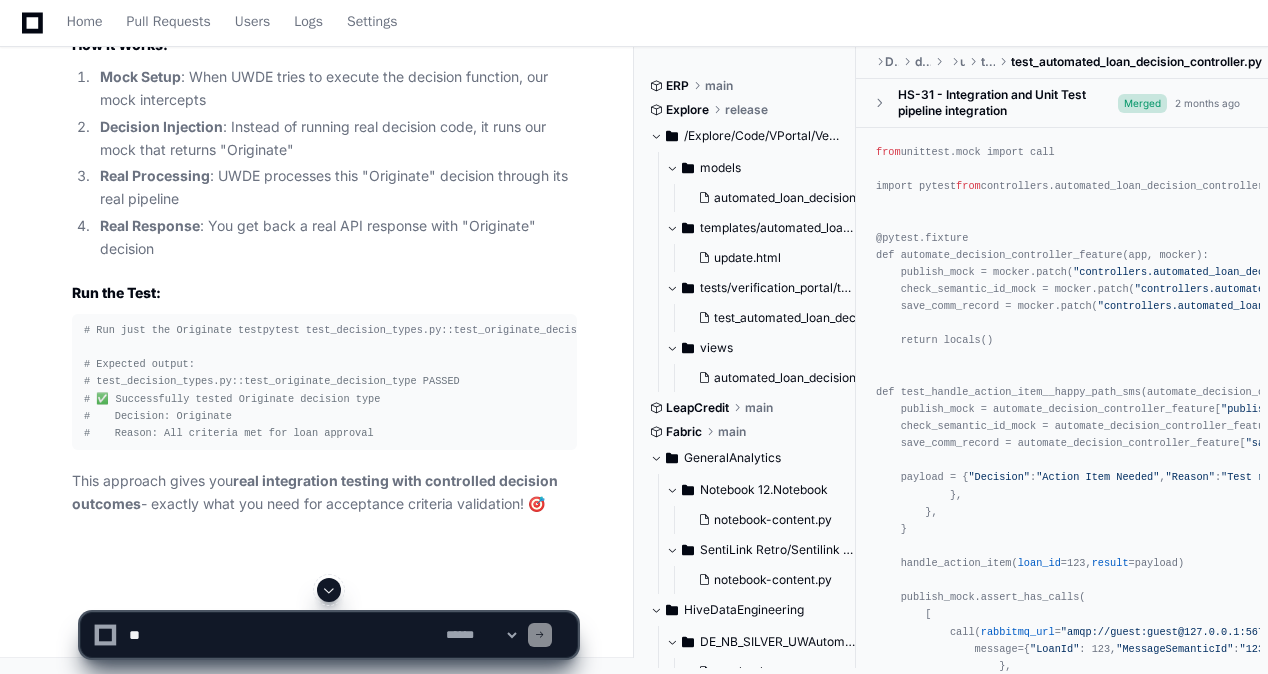 scroll, scrollTop: 102942, scrollLeft: 0, axis: vertical 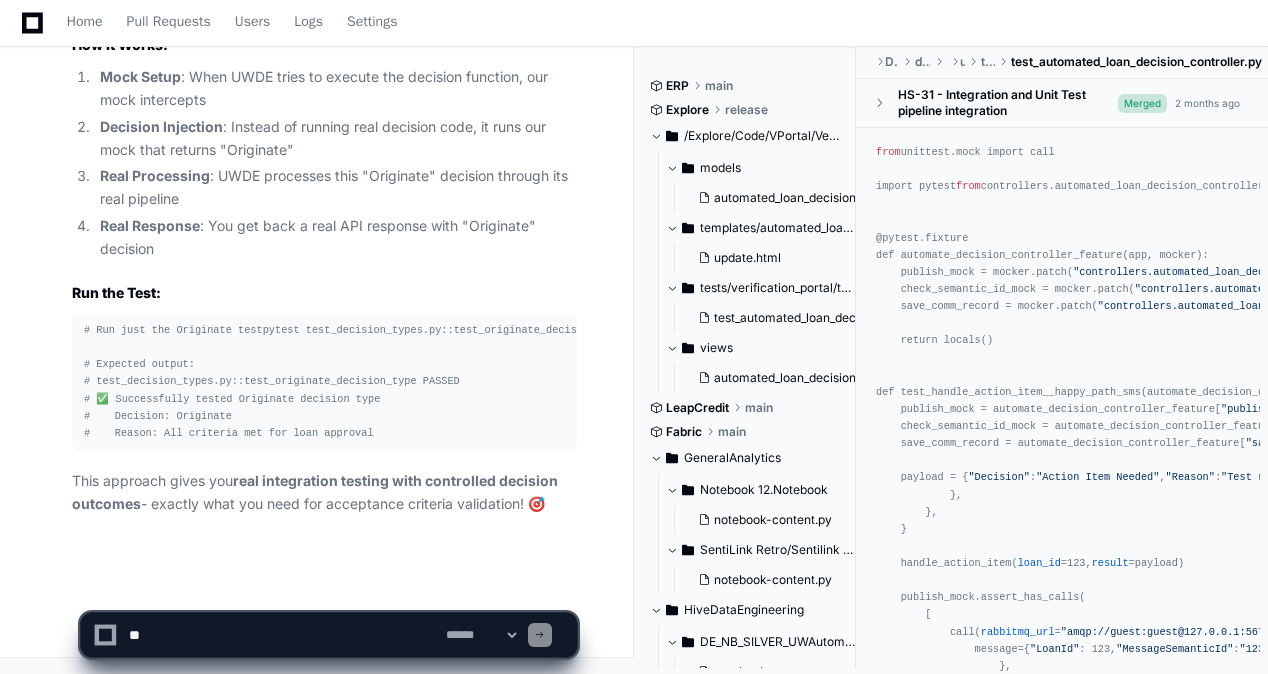 click 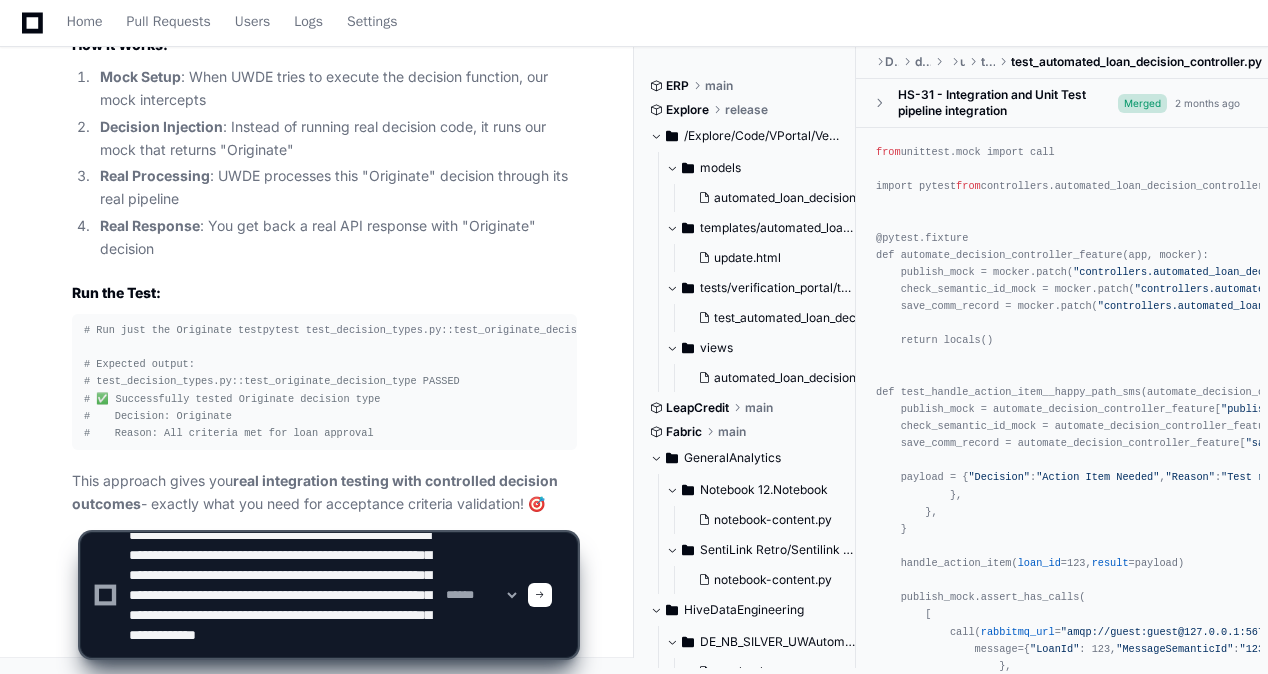scroll, scrollTop: 46, scrollLeft: 0, axis: vertical 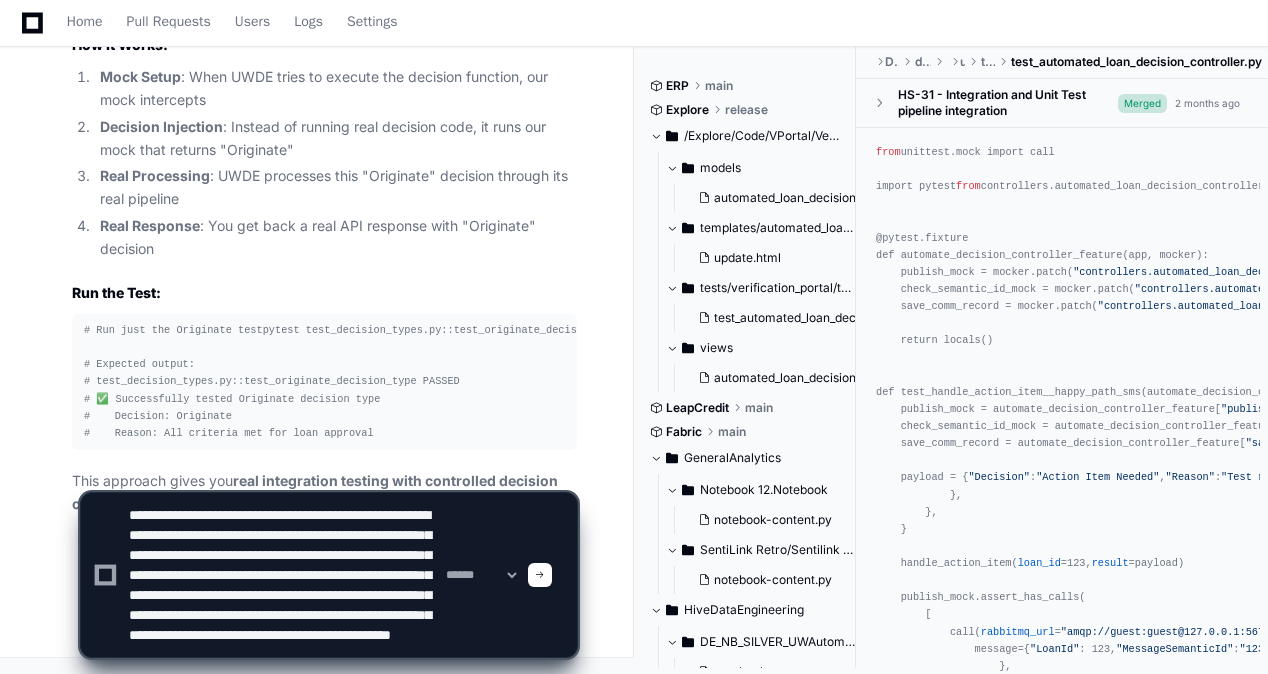 type on "**********" 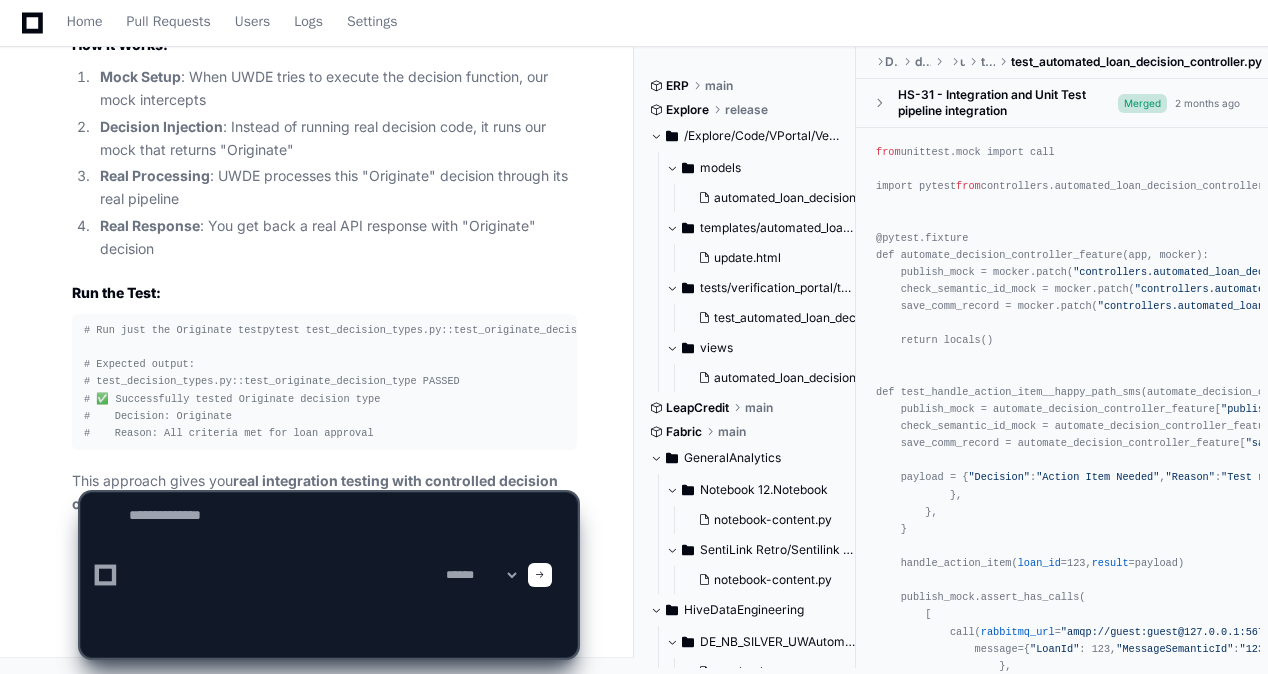 scroll, scrollTop: 0, scrollLeft: 0, axis: both 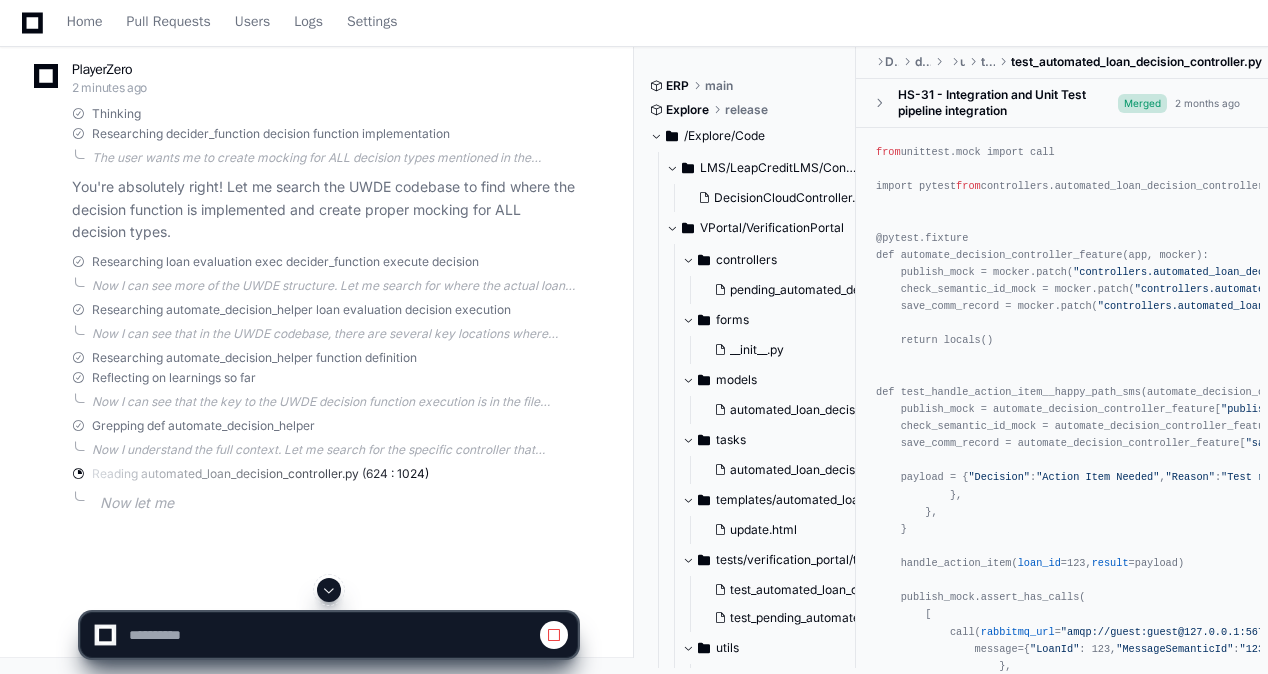 click 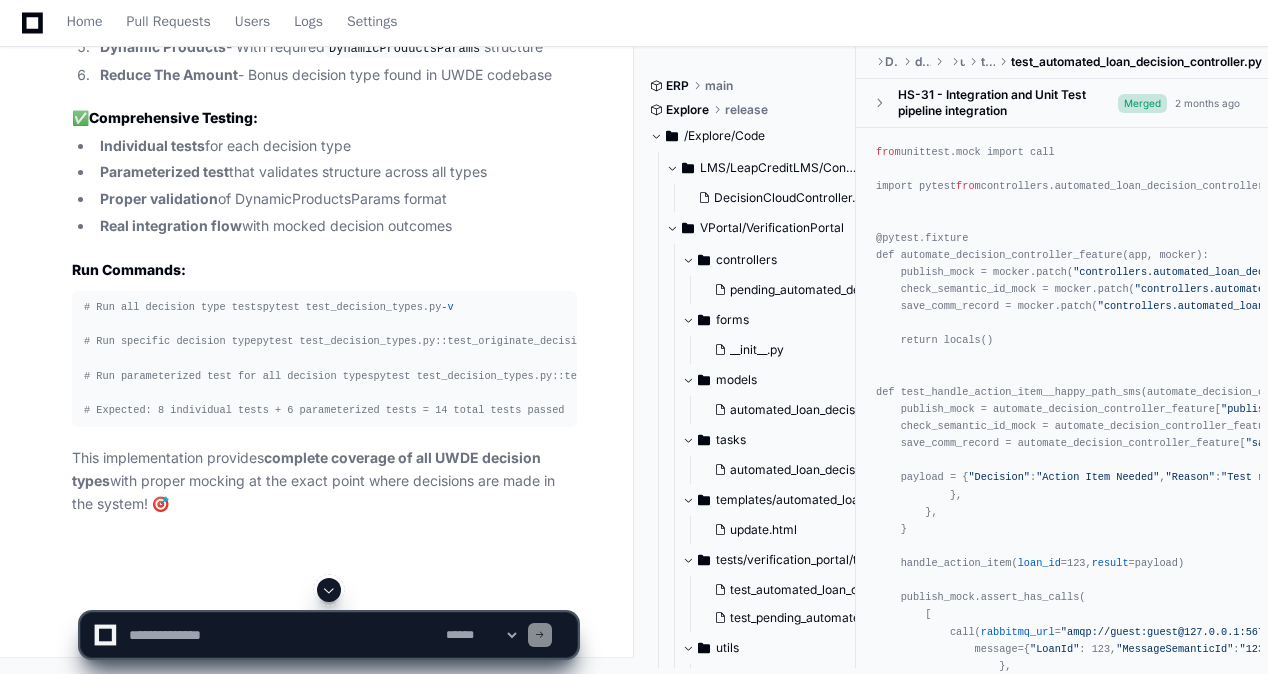 scroll, scrollTop: 115748, scrollLeft: 0, axis: vertical 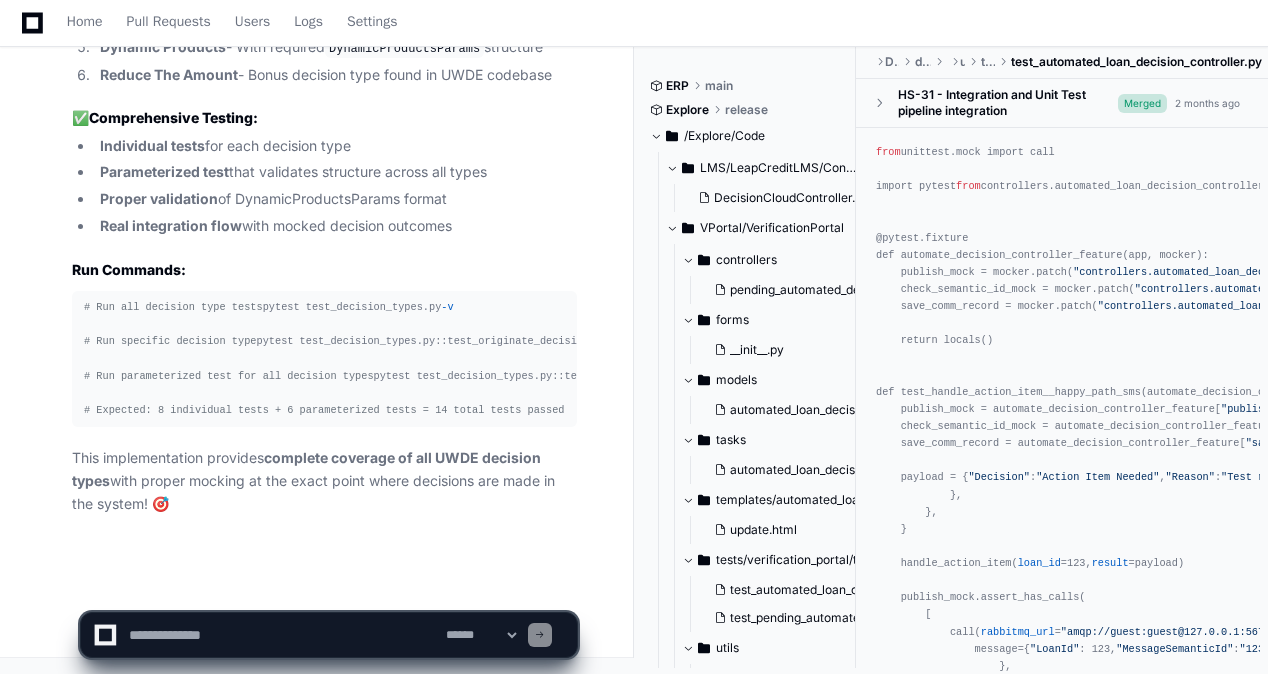 click 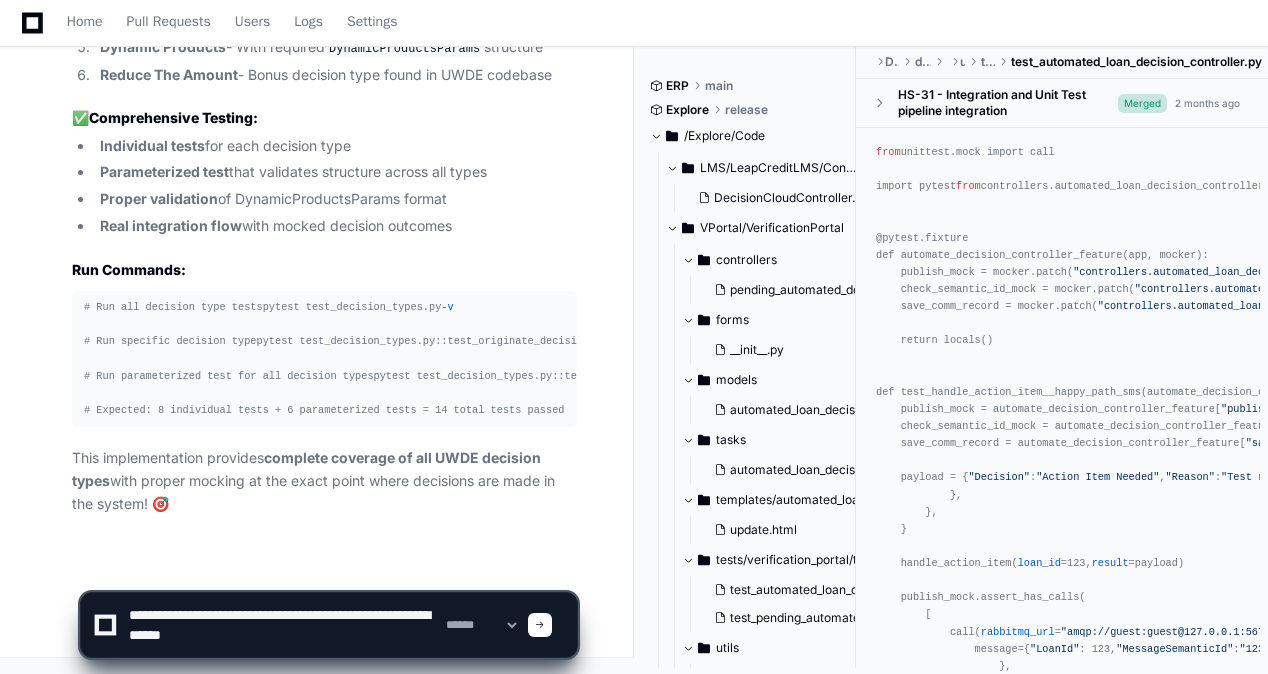 paste on "**********" 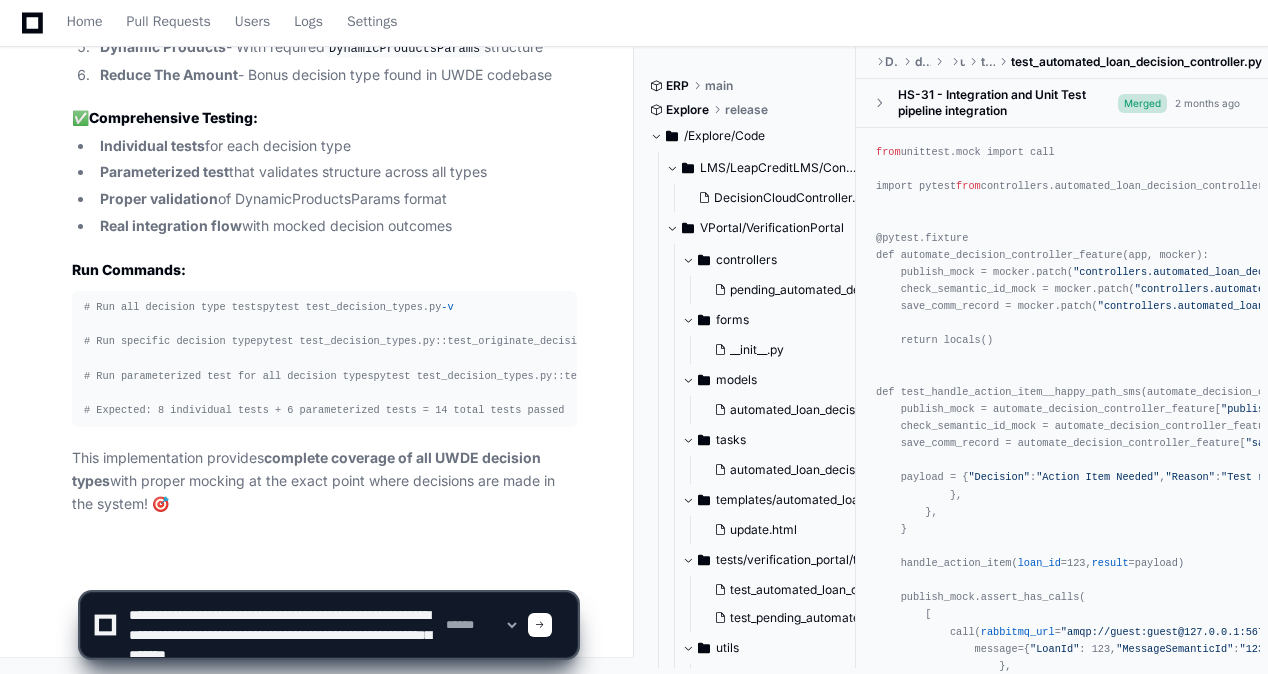 scroll, scrollTop: 6, scrollLeft: 0, axis: vertical 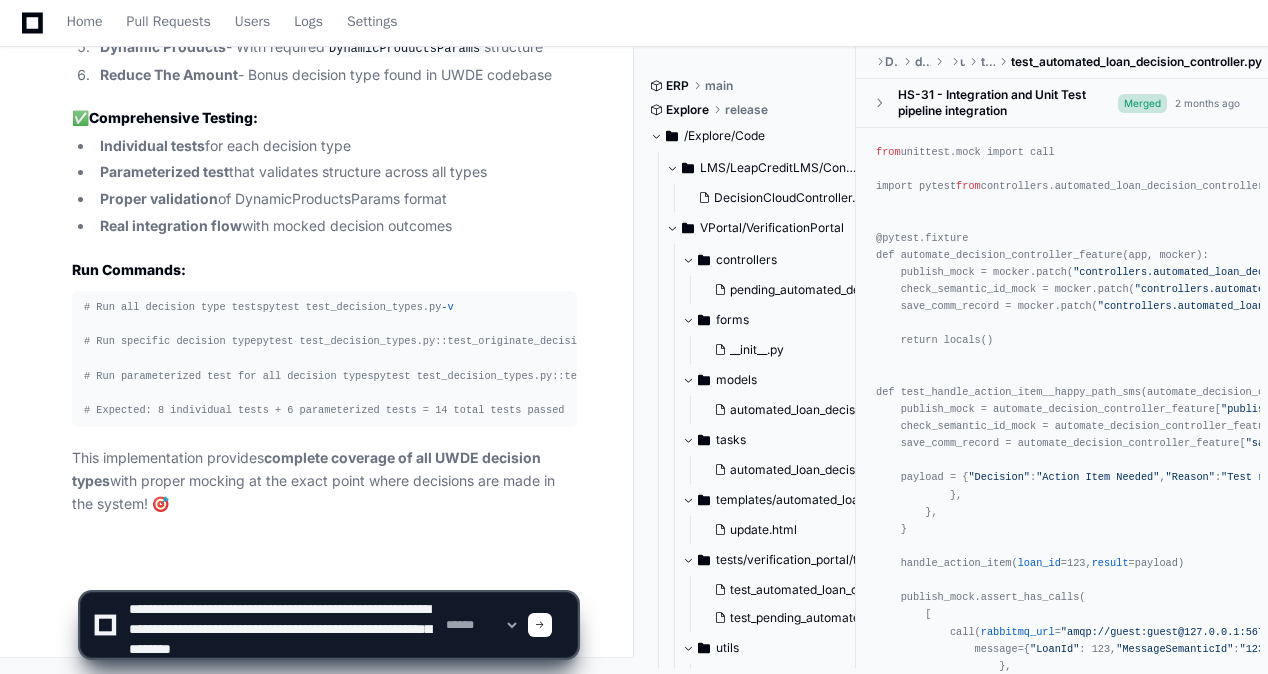 type on "**********" 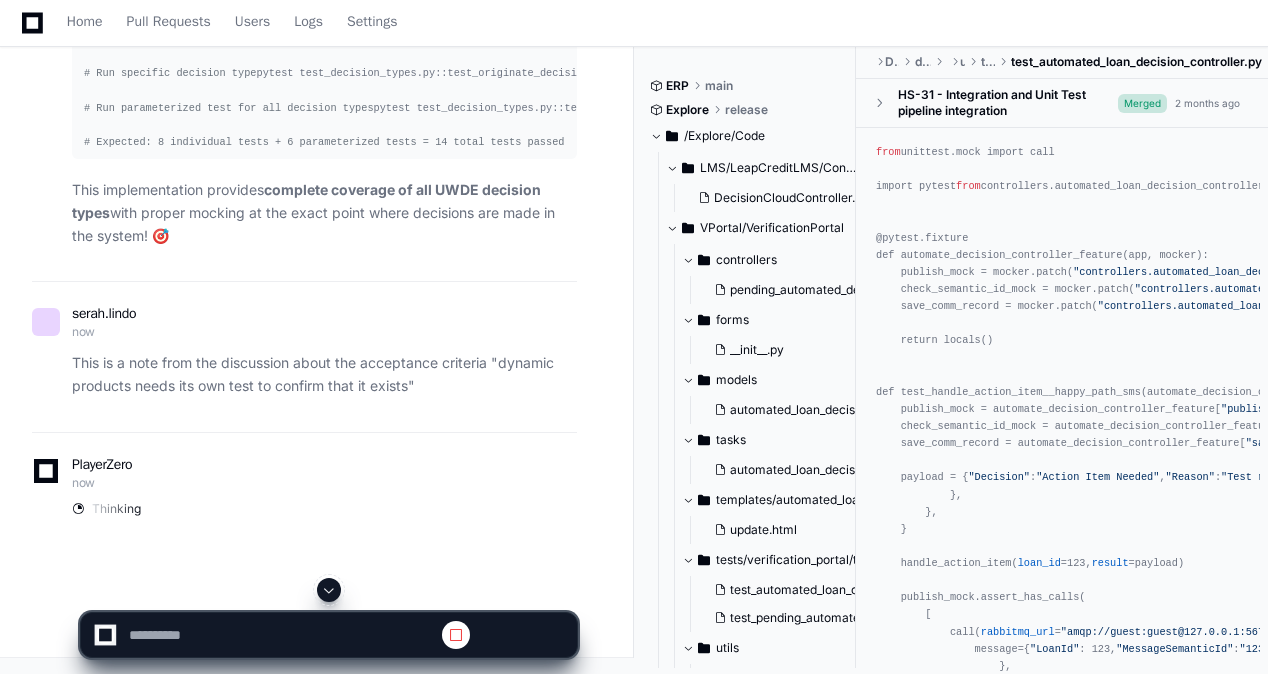 scroll, scrollTop: 0, scrollLeft: 0, axis: both 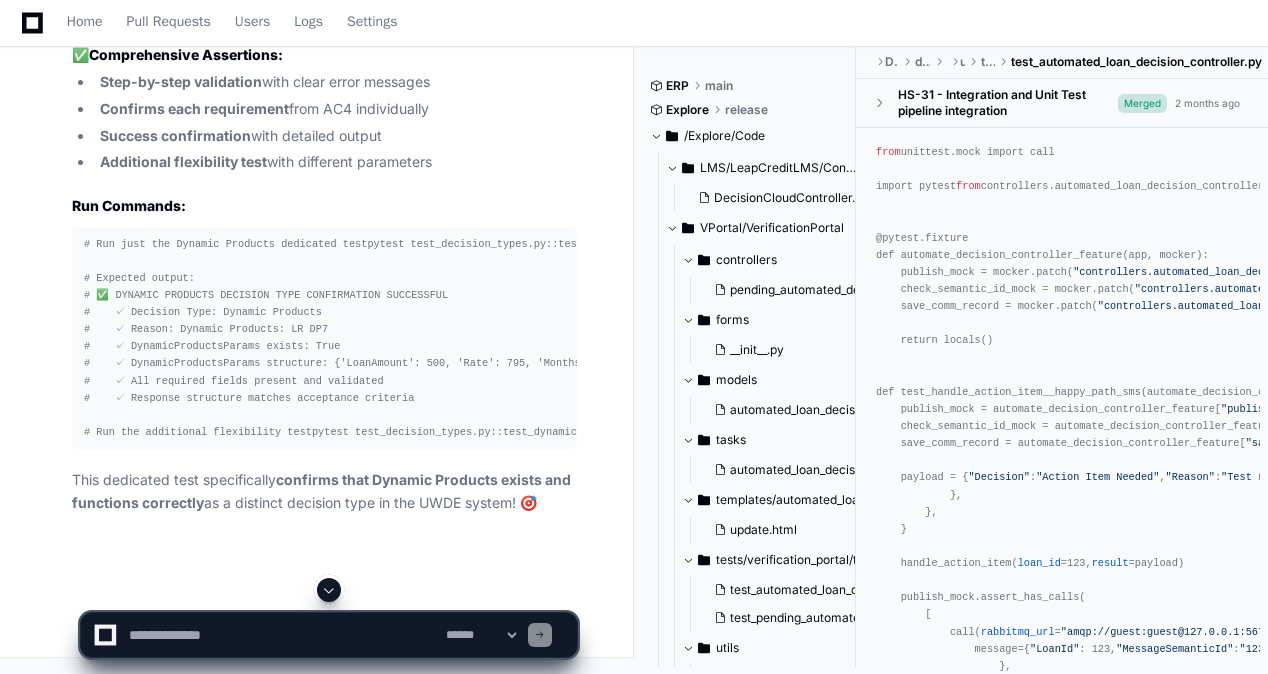 click on "**********" 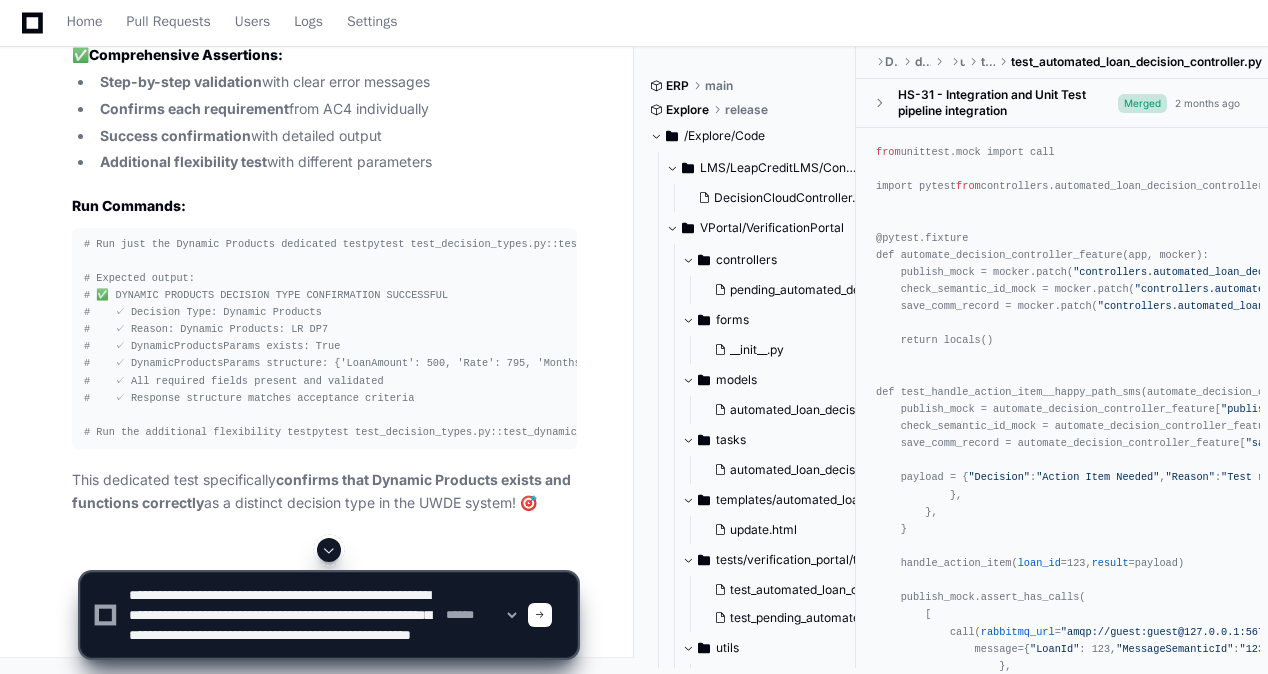 scroll, scrollTop: 26, scrollLeft: 0, axis: vertical 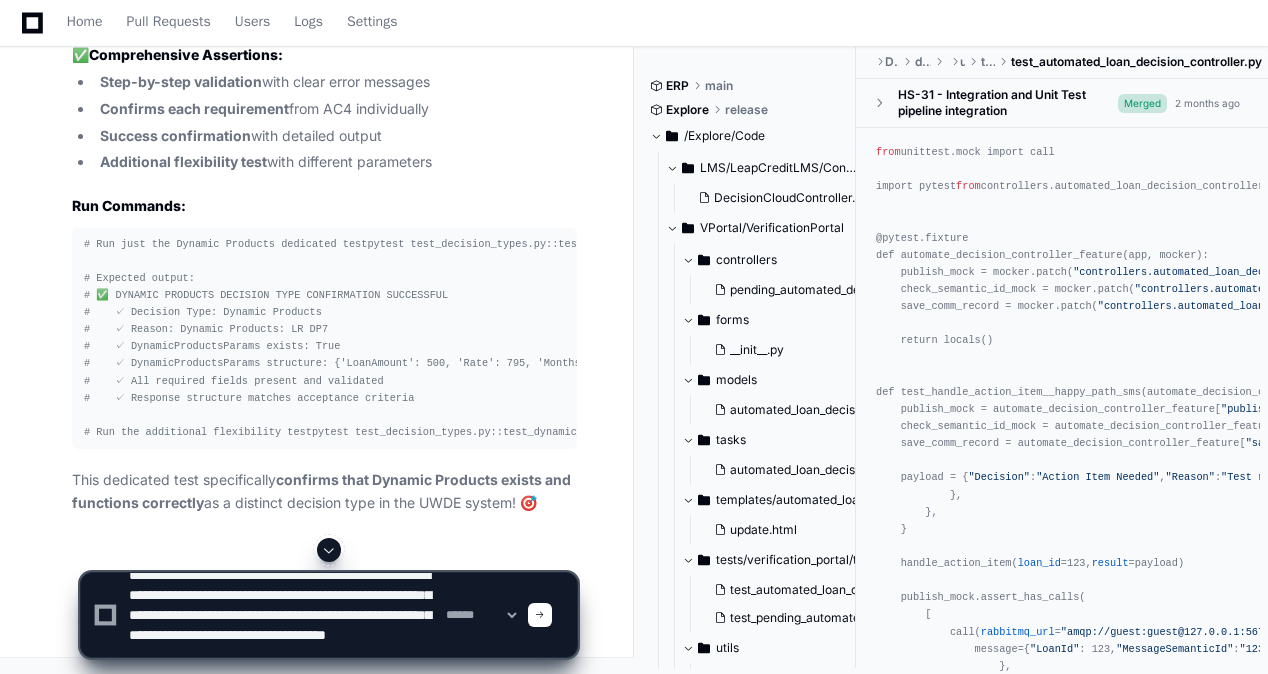 type on "**********" 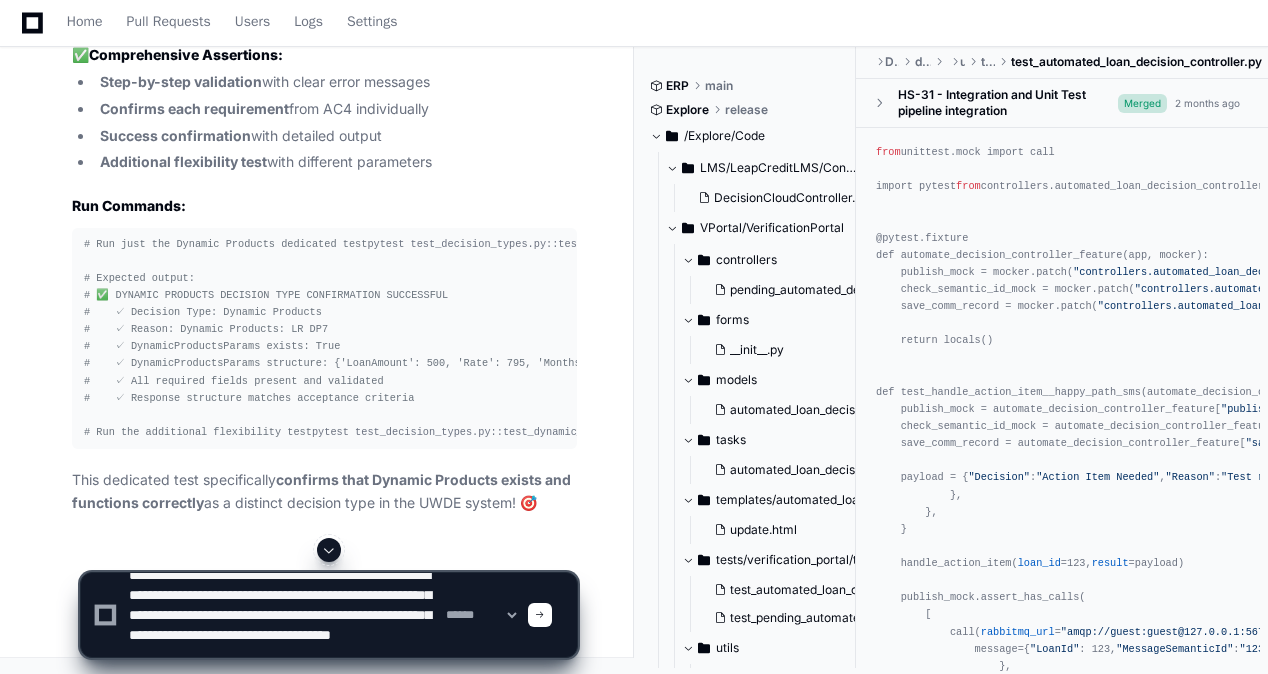 type 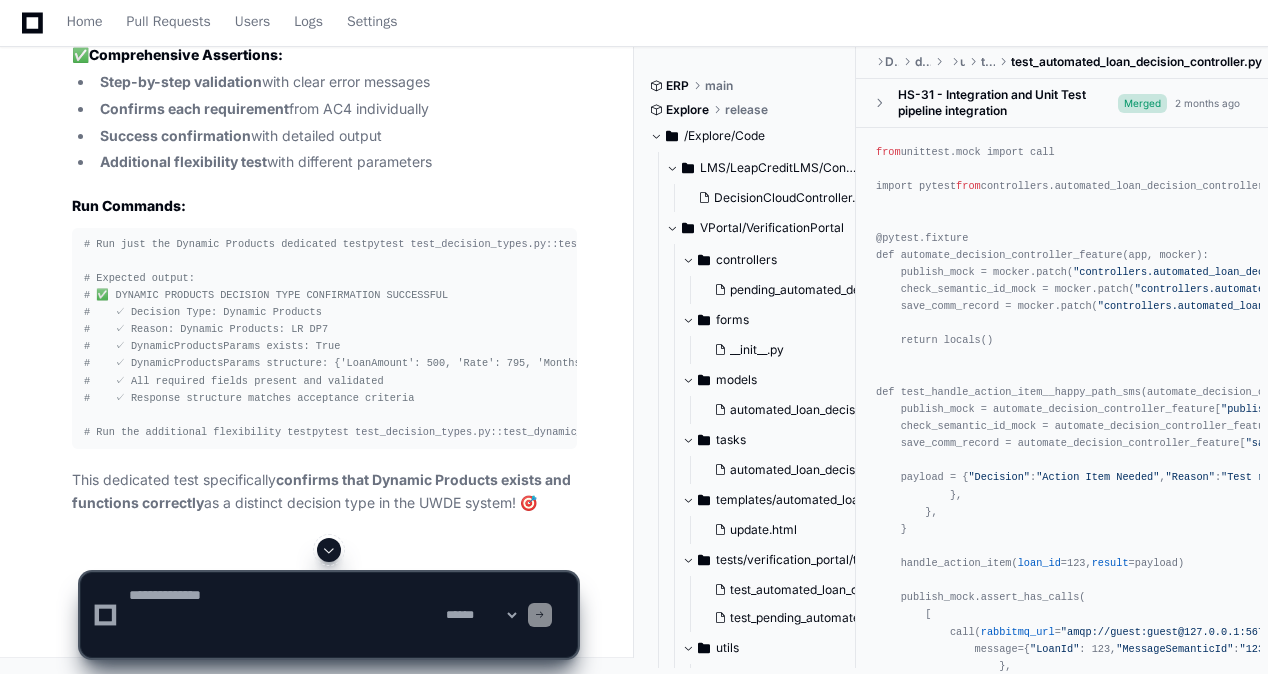 scroll, scrollTop: 0, scrollLeft: 0, axis: both 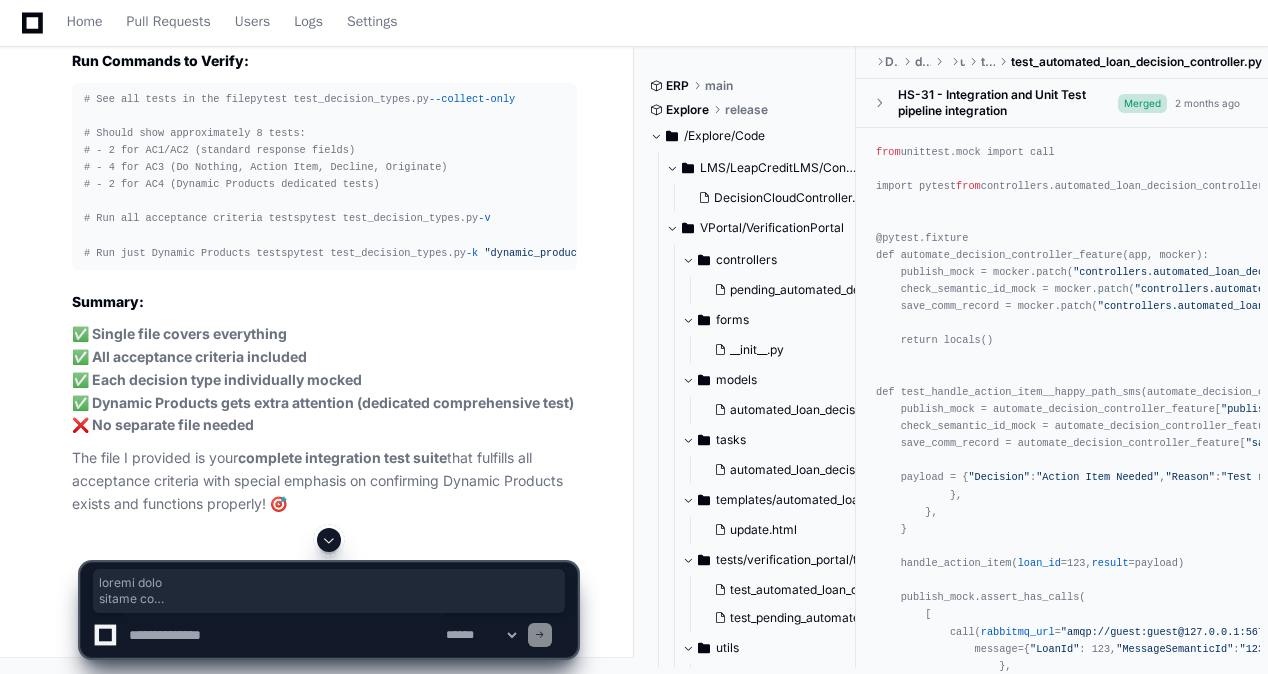 drag, startPoint x: 481, startPoint y: 406, endPoint x: 78, endPoint y: 446, distance: 404.98026 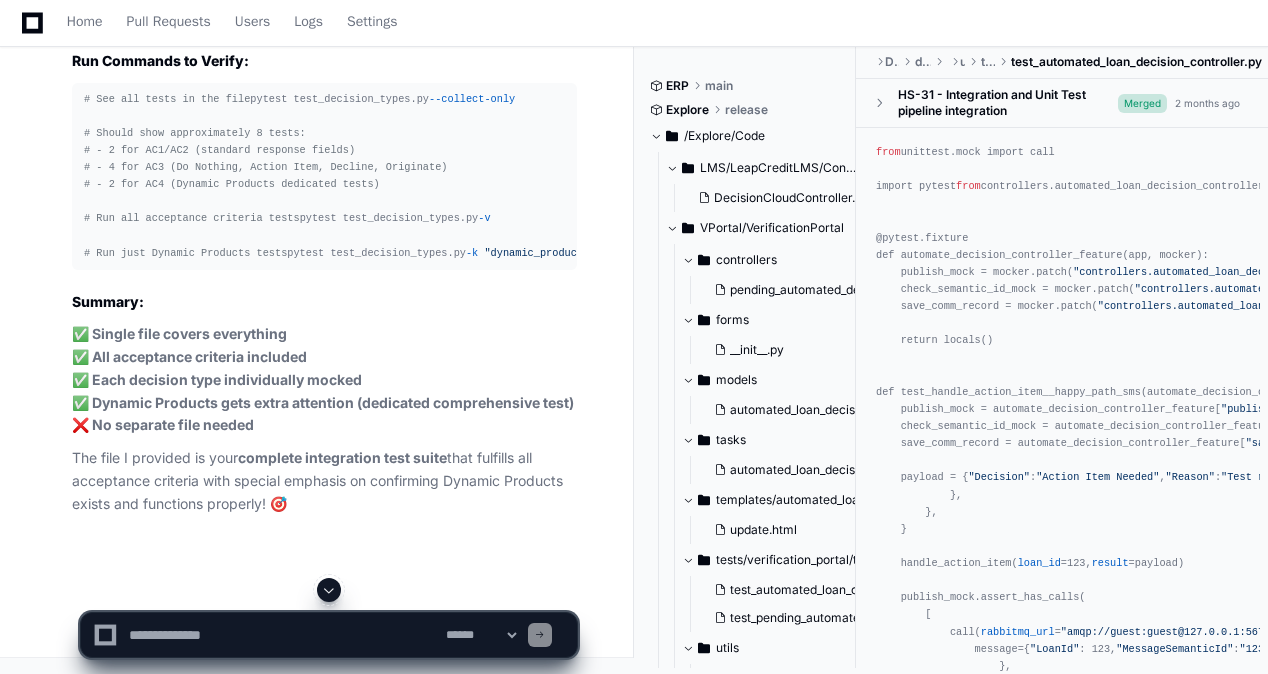 scroll, scrollTop: 116524, scrollLeft: 0, axis: vertical 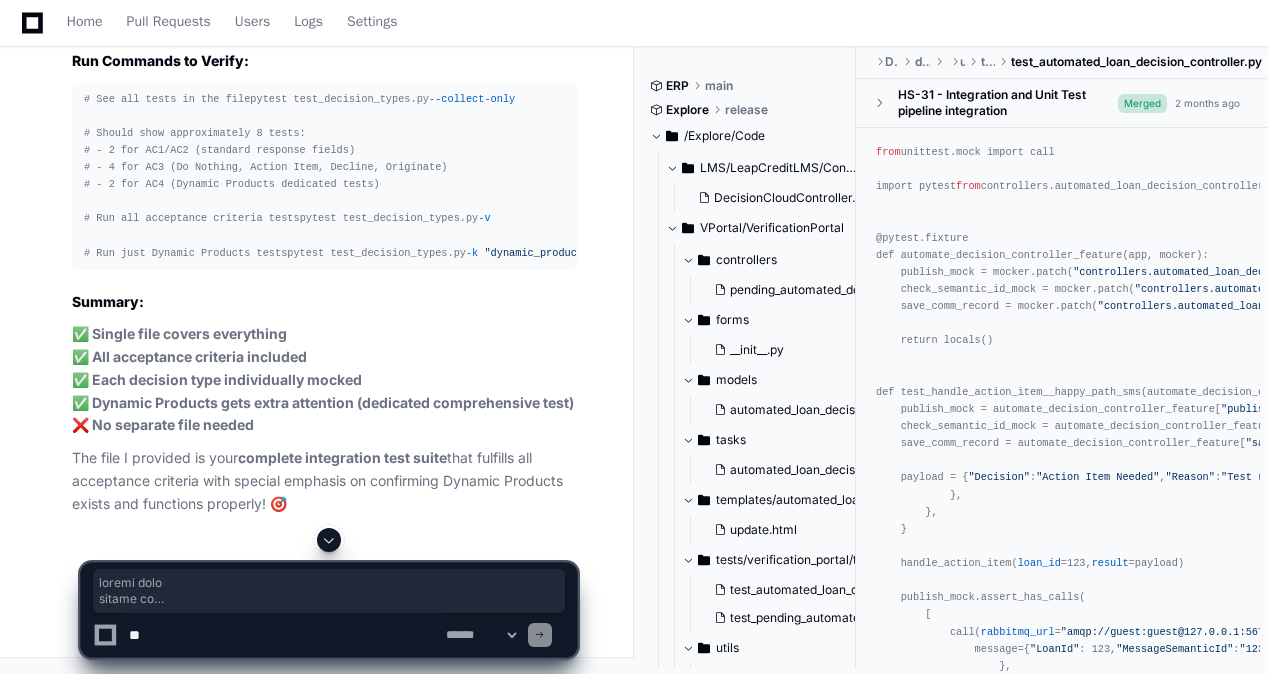 click on "import  json
import  os
import  time
import  uuid
import  requests
import  pytest
from  unittest.mock  import  patch, MagicMock
# Constants
MAX_POLL_ATTEMPTS =  20
POLL_INTERVAL_SECONDS =  5
REQUEST_TIMEOUT_SECONDS =  30
# ============================================================================
# HELPER METHODS
# ============================================================================
def   _load_sample_payload ():
"""Load base sample payload from JSON file"""
cur_dir = os.path.dirname(os.path.abspath(__file__))
payload_path = os.path.join(cur_dir,  "data" ,  "chirp_loan_evaluation_request_body.json" )
with   open (payload_path, encoding= "utf-8-sig" )  as  f:
return  json.load(f)
def   _generate_unique_reference_id ( prefix= "test_ref" ):
"""Generate unique reference ID for testing"""
return   f" {prefix} _ { int (time.time())} _ {uuid.uuid4(). hex [: 8 ]} "
def   _execute_loan_evaluation_test ( uwde_base_url, reference_id= None ):" 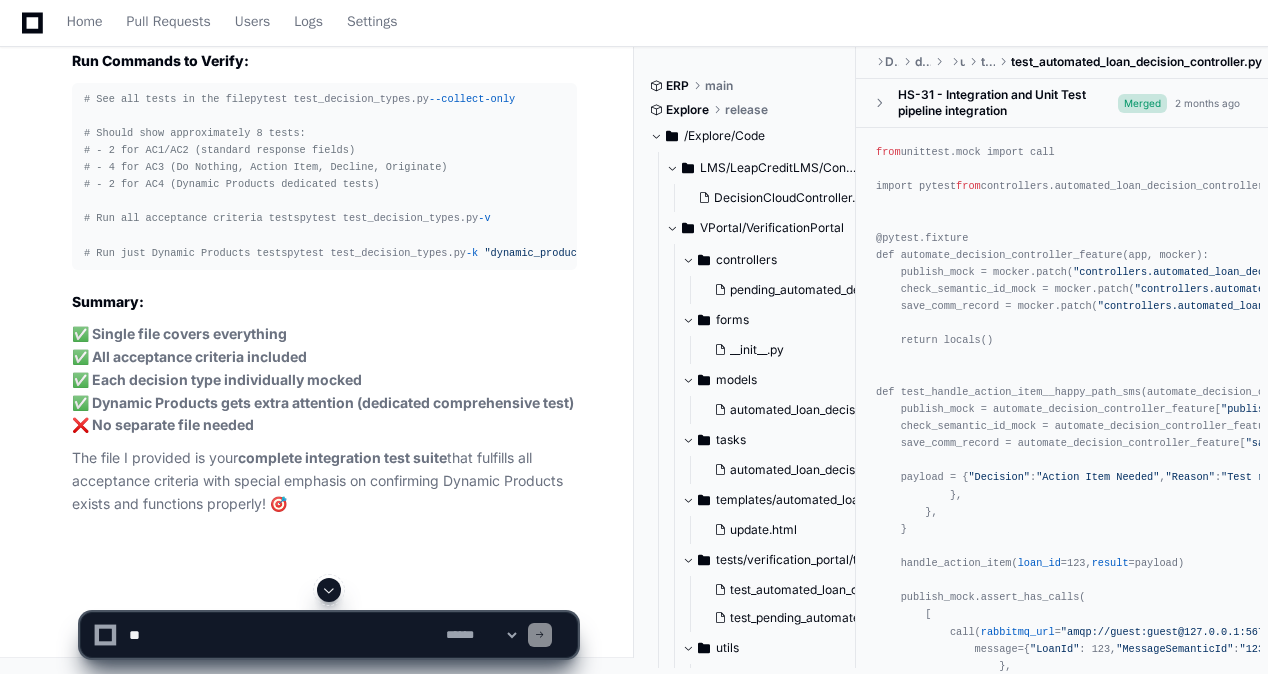 scroll, scrollTop: 118382, scrollLeft: 0, axis: vertical 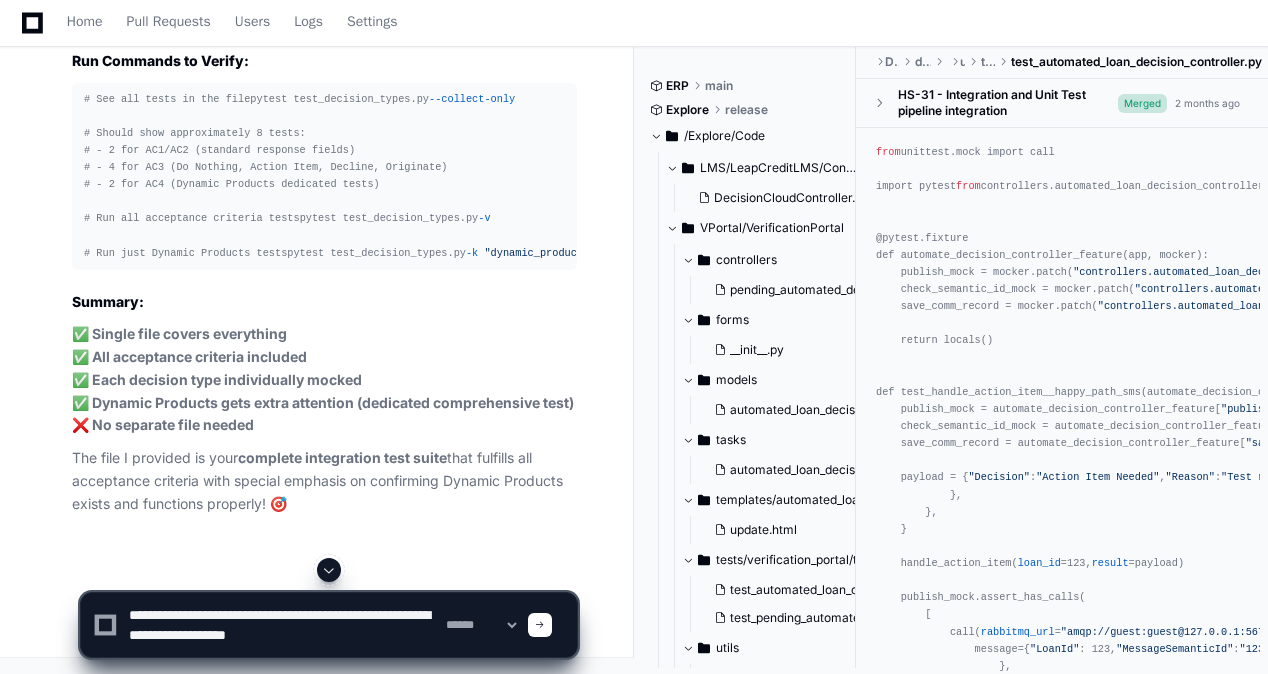 type on "**********" 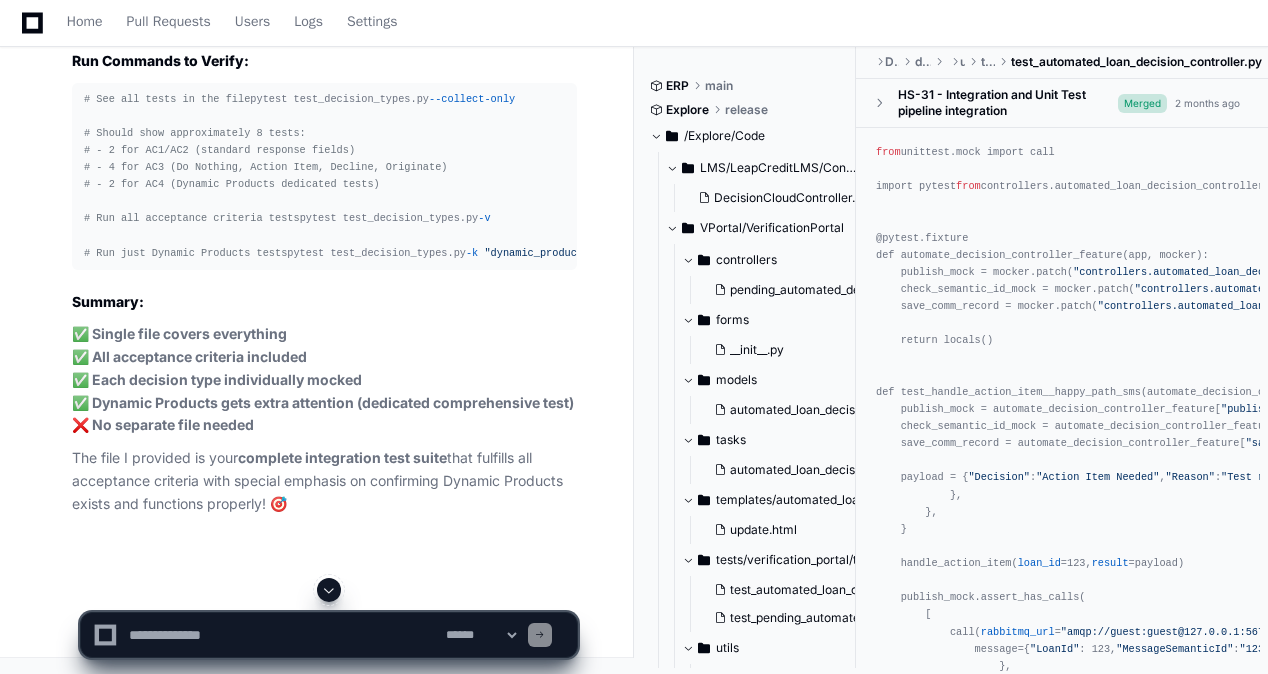 scroll, scrollTop: 0, scrollLeft: 0, axis: both 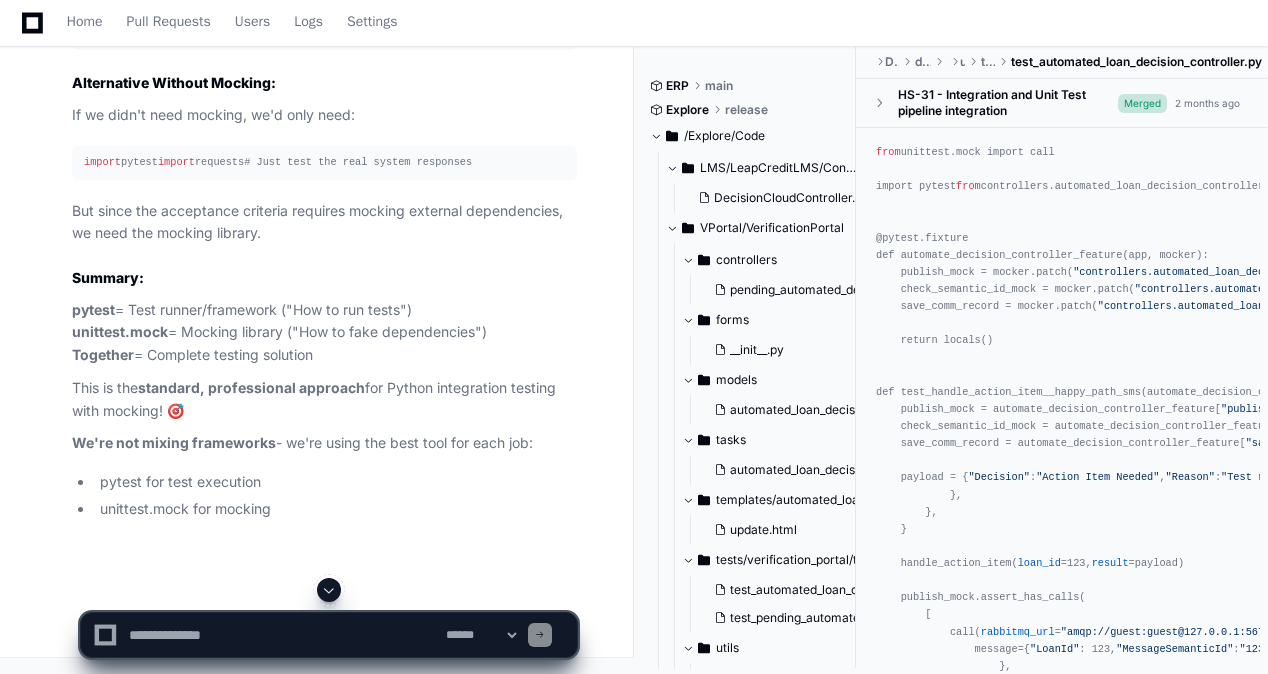 click 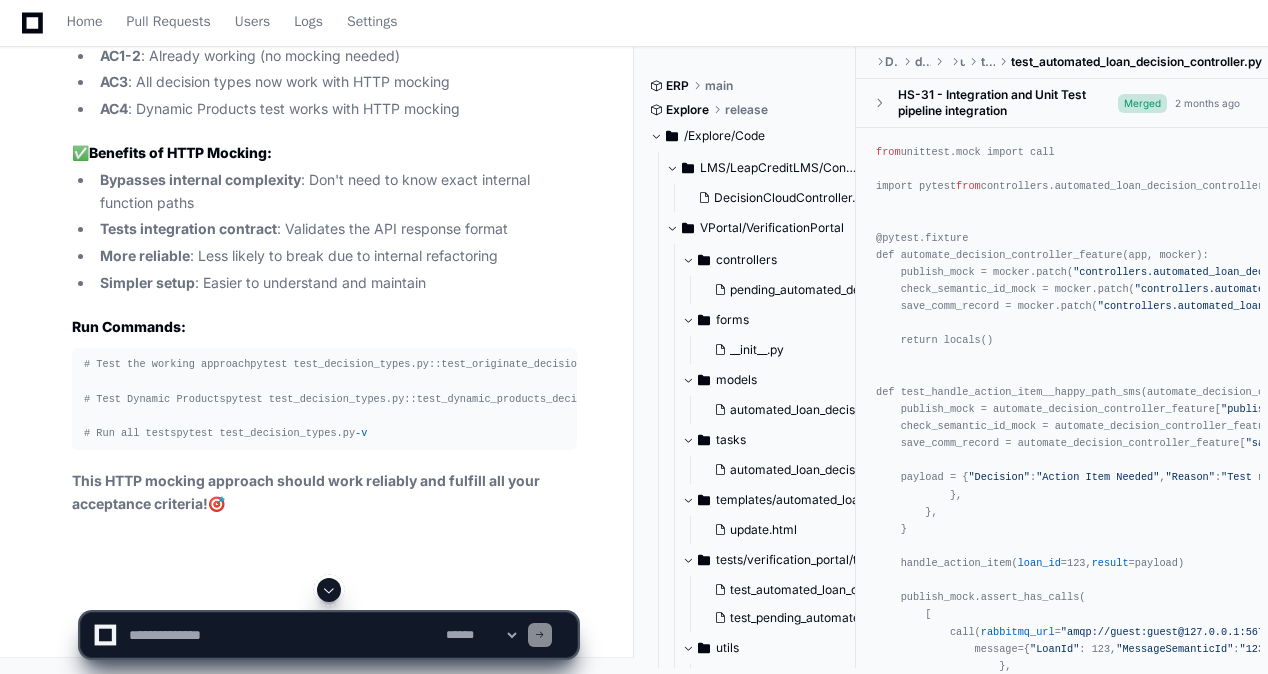 scroll, scrollTop: 151030, scrollLeft: 0, axis: vertical 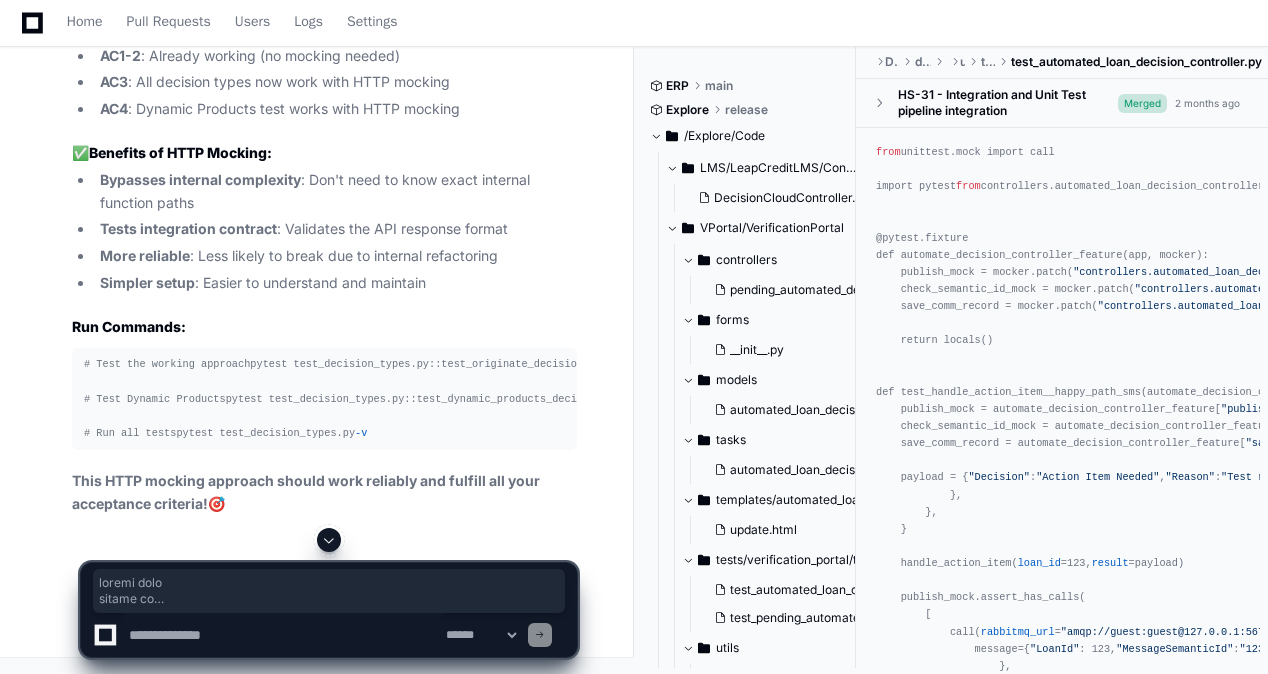 drag, startPoint x: 365, startPoint y: 325, endPoint x: 75, endPoint y: 512, distance: 345.06375 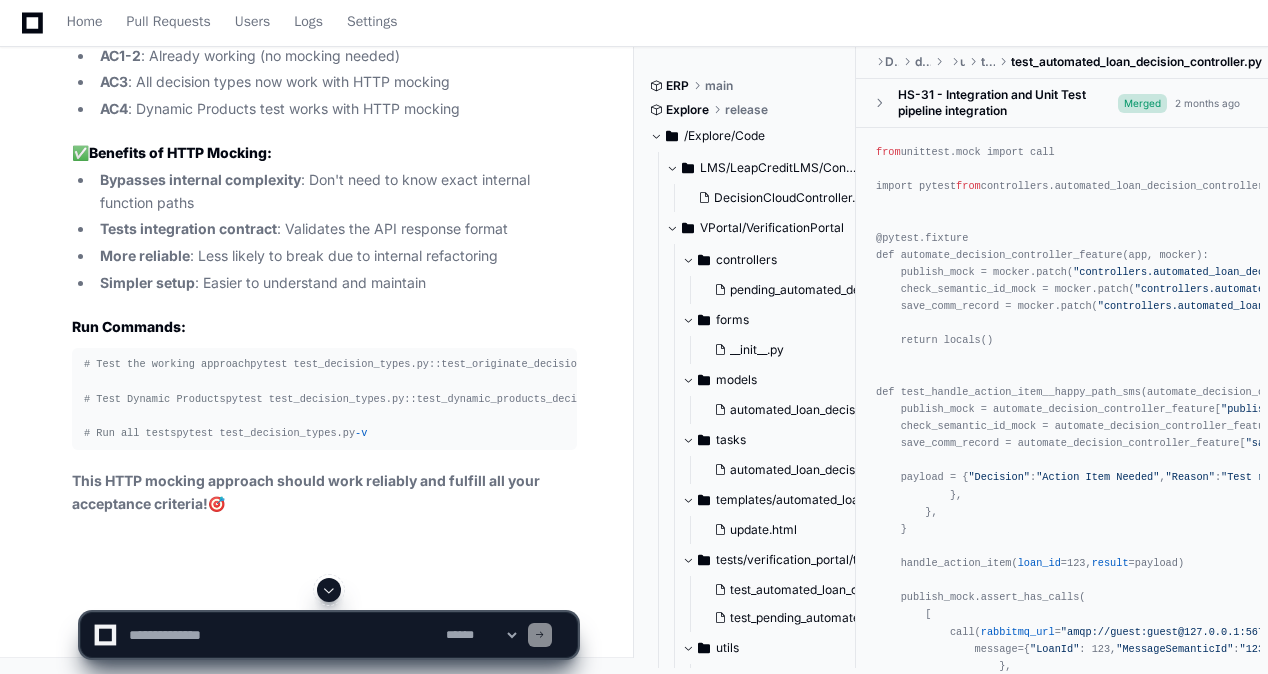 click 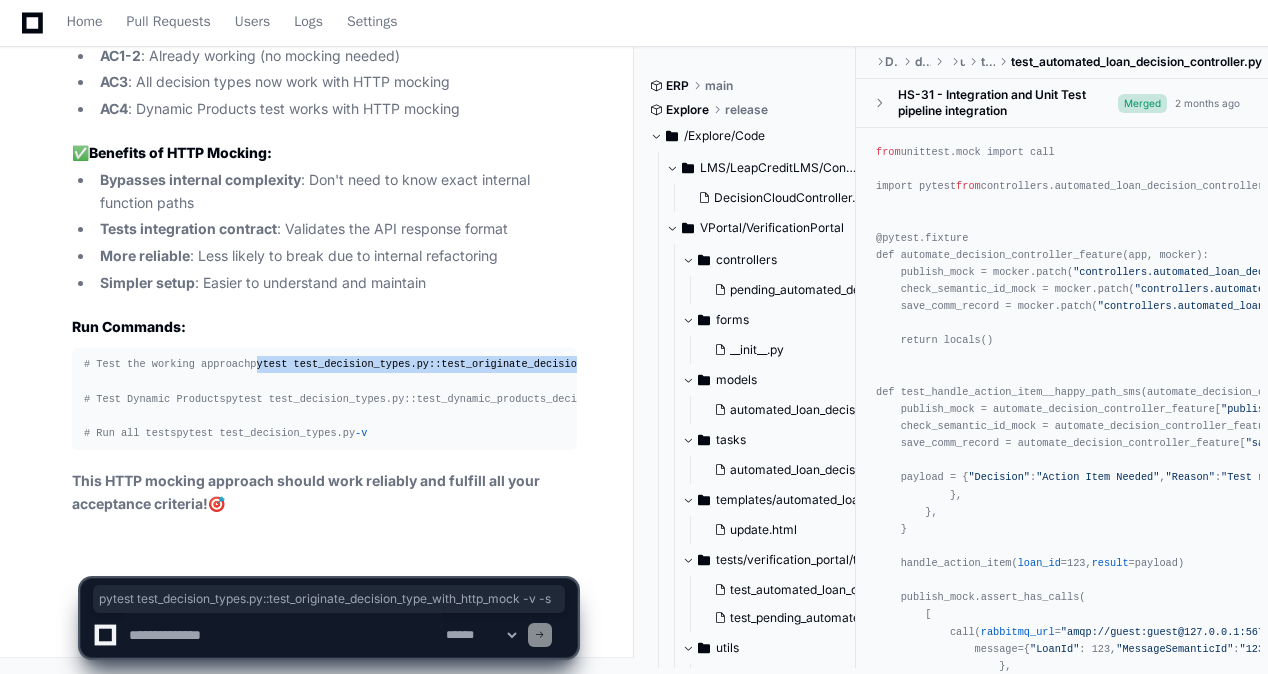 drag, startPoint x: 84, startPoint y: 330, endPoint x: 536, endPoint y: 324, distance: 452.03983 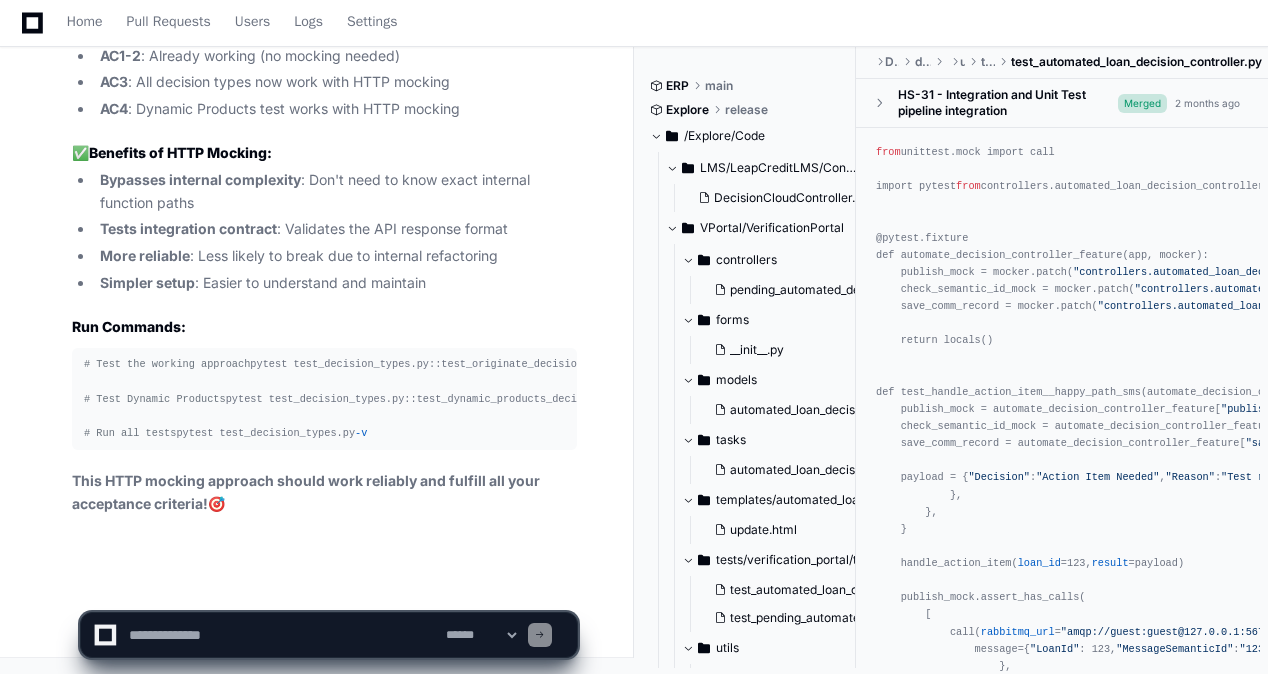 scroll, scrollTop: 151630, scrollLeft: 0, axis: vertical 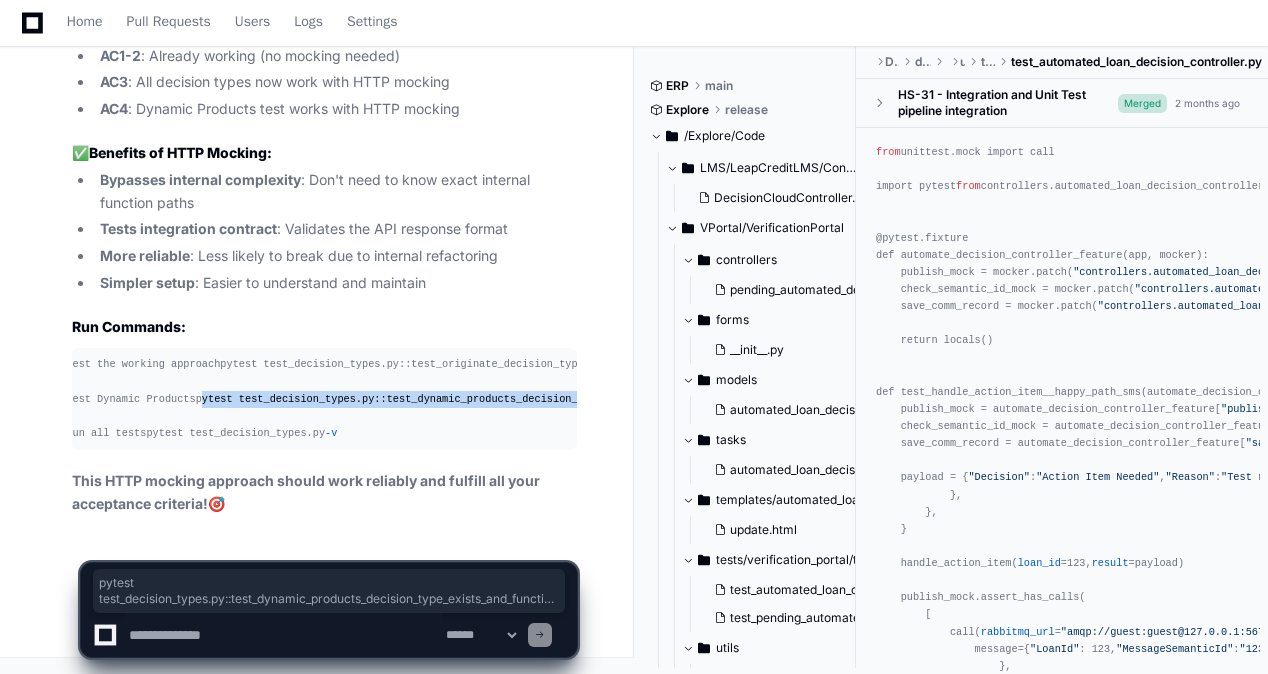 drag, startPoint x: 84, startPoint y: 382, endPoint x: 578, endPoint y: 382, distance: 494 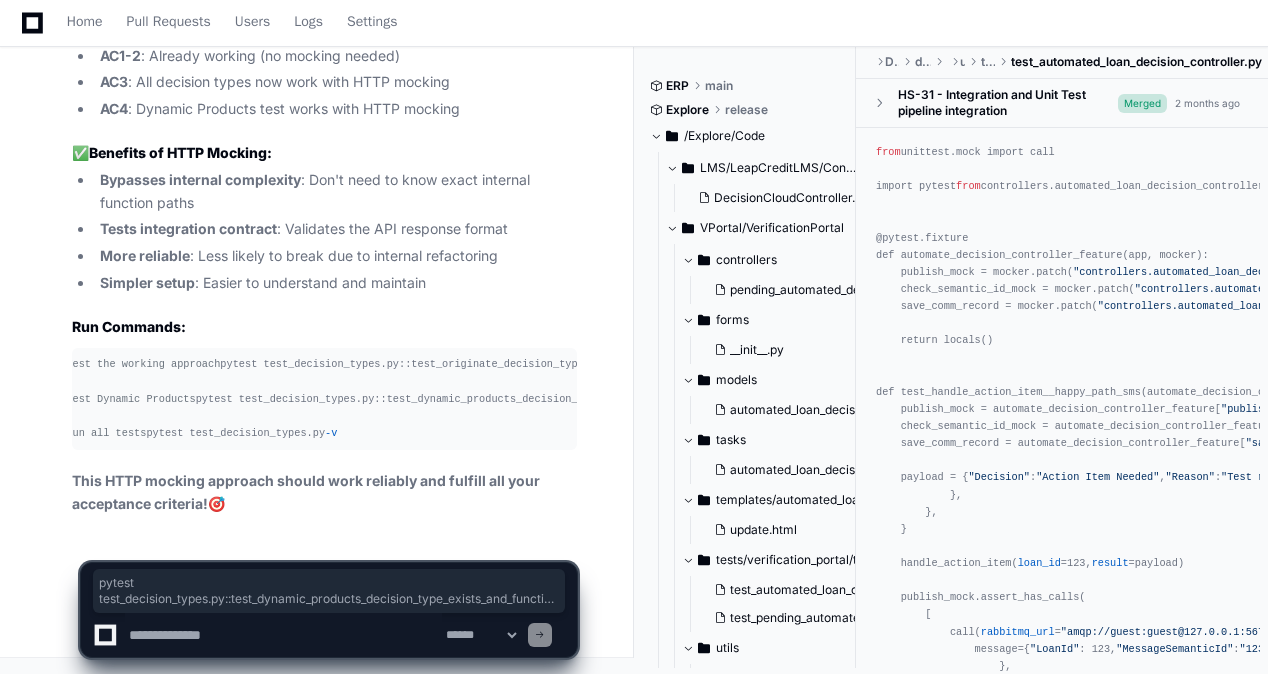 click on "# Test the working approach
pytest test_decision_types.py::test_originate_decision_type_with_http_mock  -v   -s
# Test Dynamic Products
pytest test_decision_types.py::test_dynamic_products_decision_type_exists_and_functions  -v   -s
# Run all tests
pytest test_decision_types.py  -v" 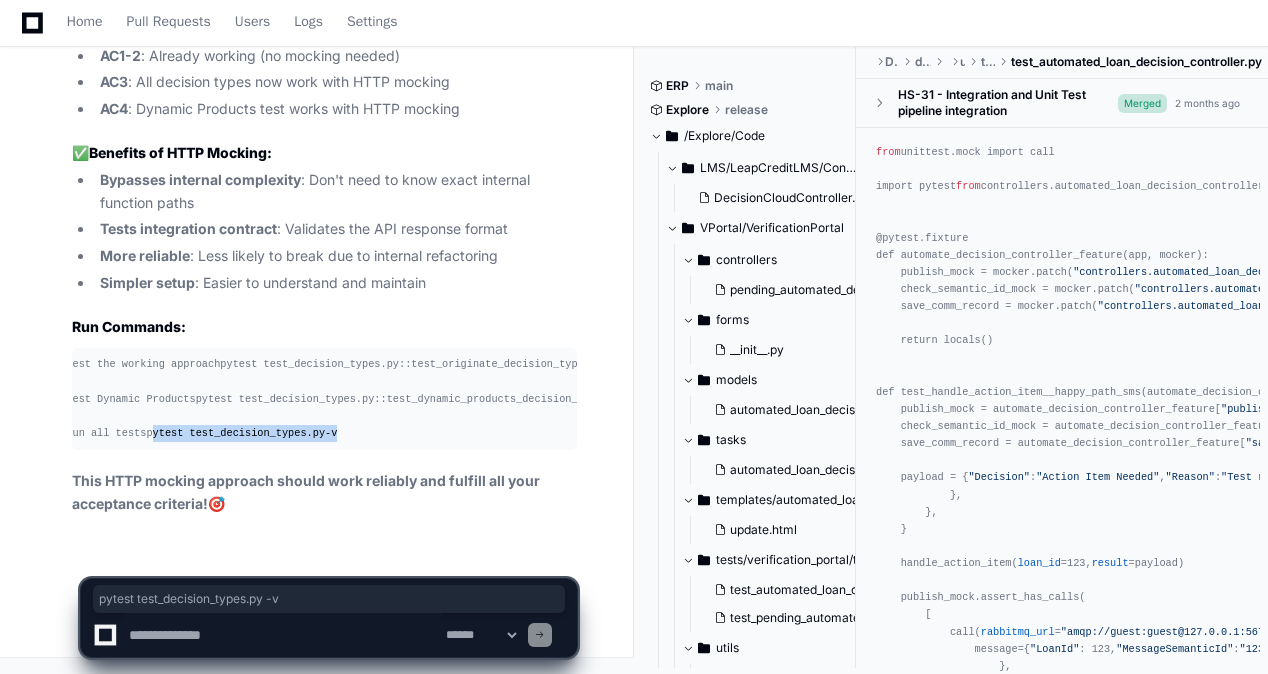 scroll, scrollTop: 0, scrollLeft: 0, axis: both 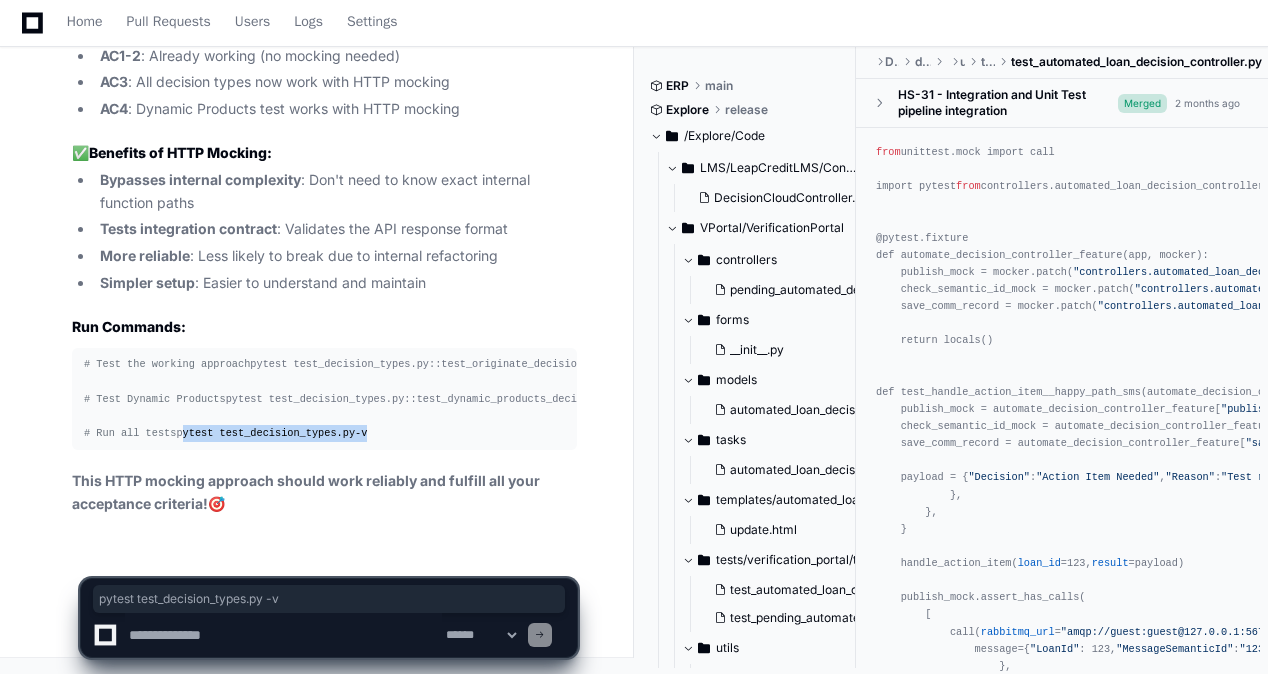 drag, startPoint x: 236, startPoint y: 435, endPoint x: 83, endPoint y: 437, distance: 153.01308 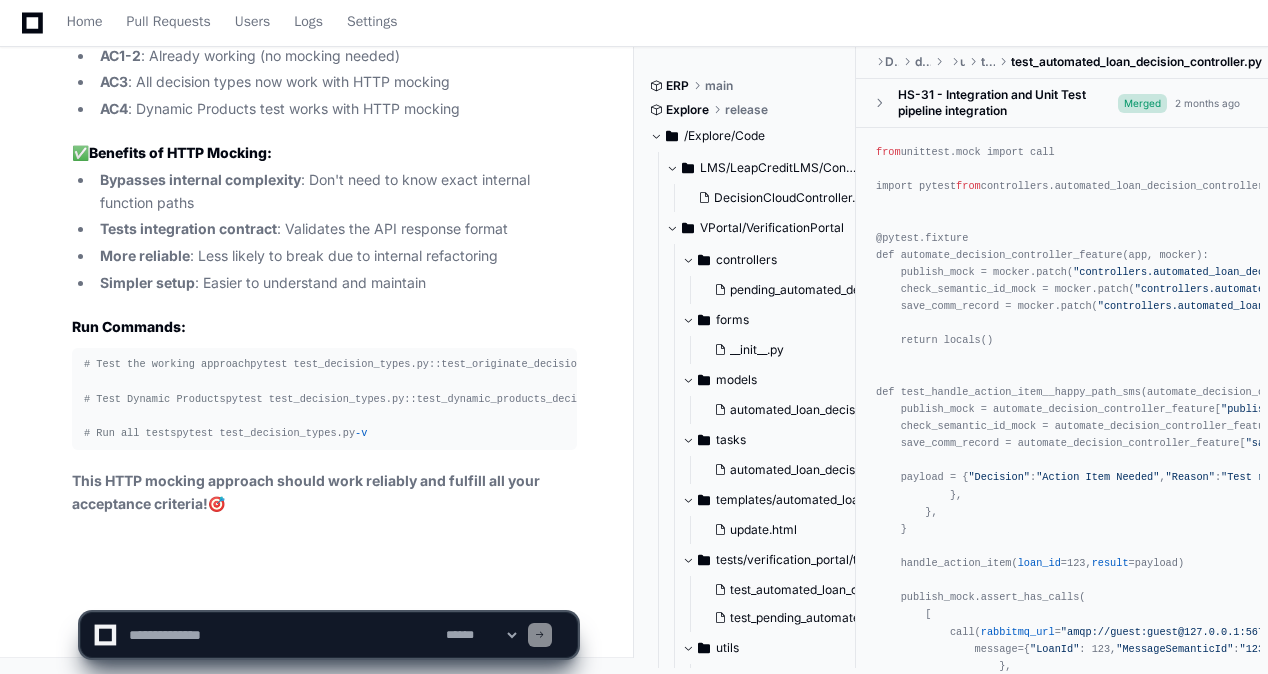 click on "This HTTP mocking approach should work reliably and fulfill all your acceptance criteria!" 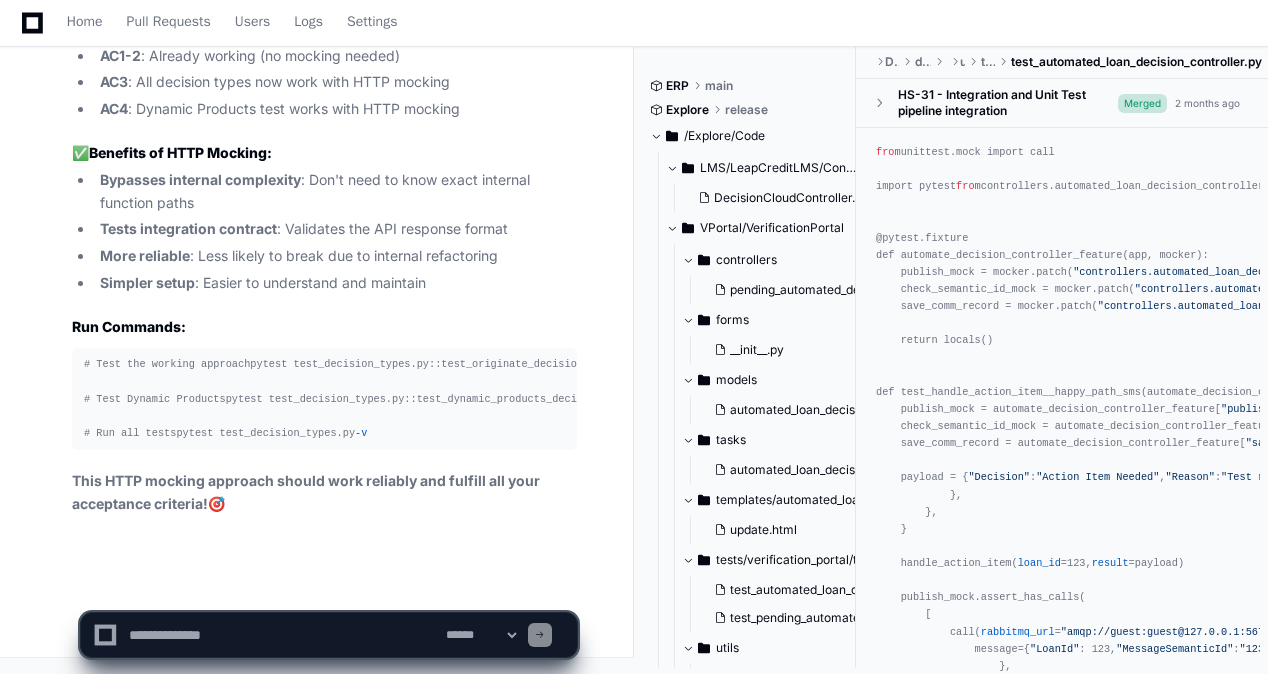 scroll, scrollTop: 151630, scrollLeft: 0, axis: vertical 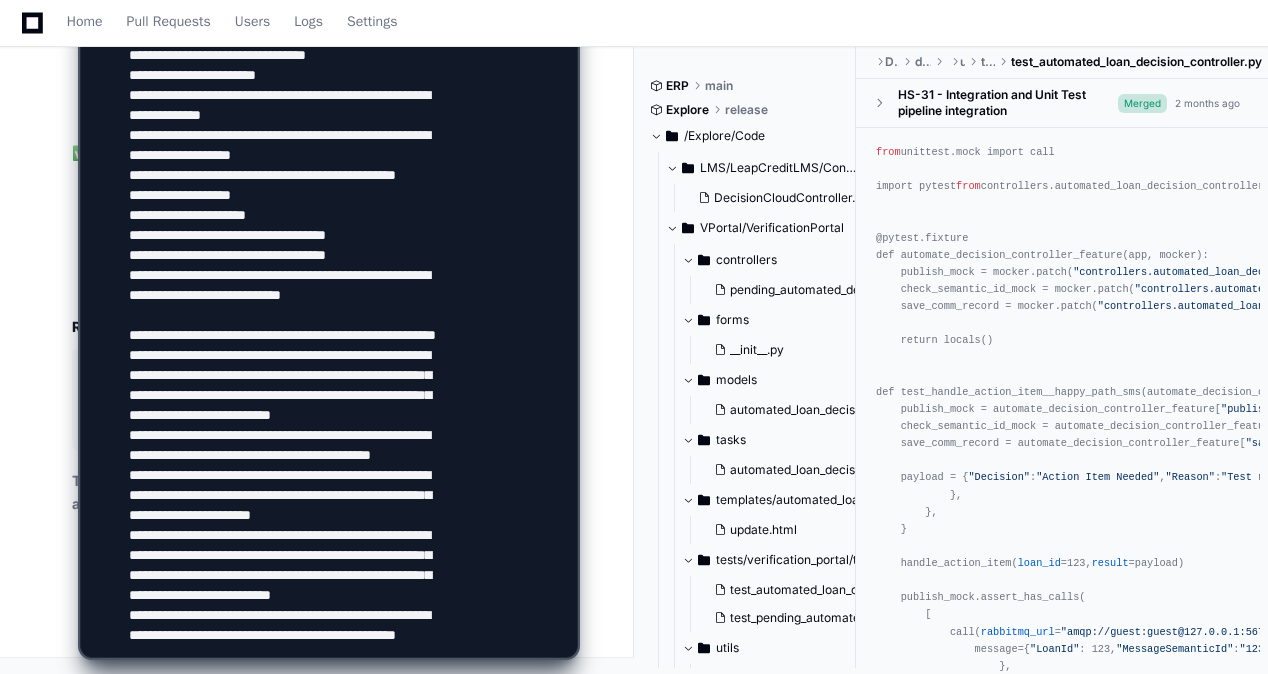 type 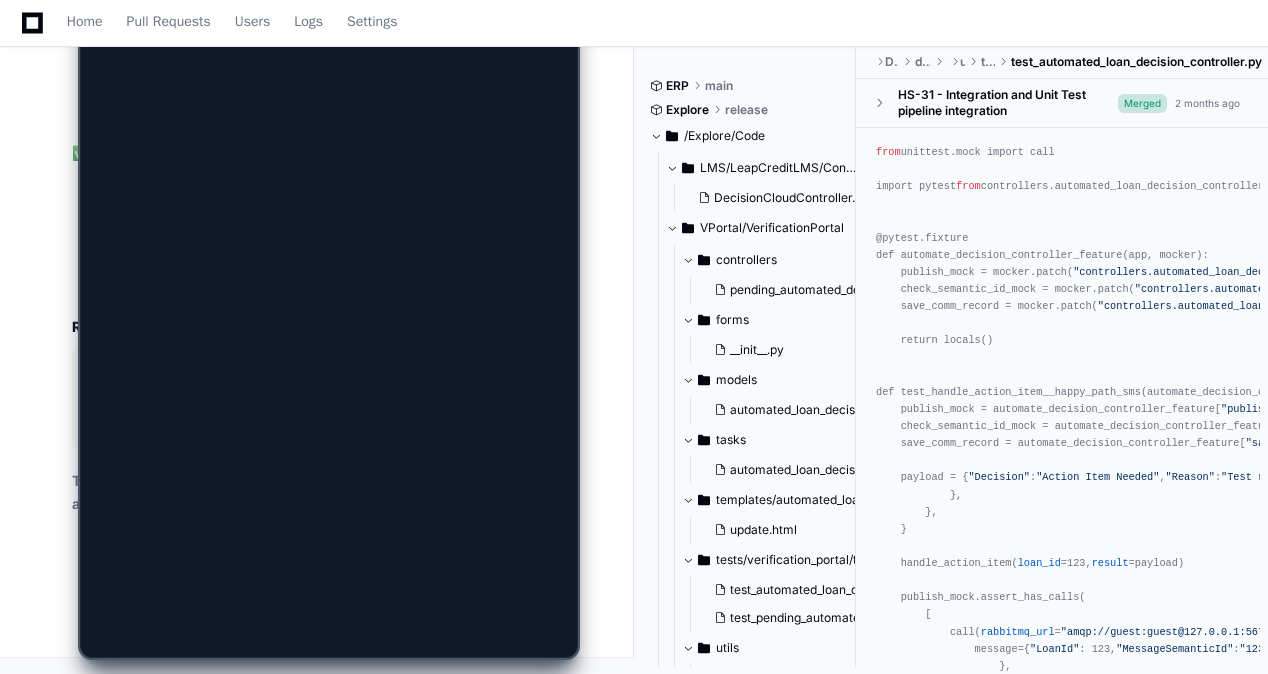scroll, scrollTop: 0, scrollLeft: 0, axis: both 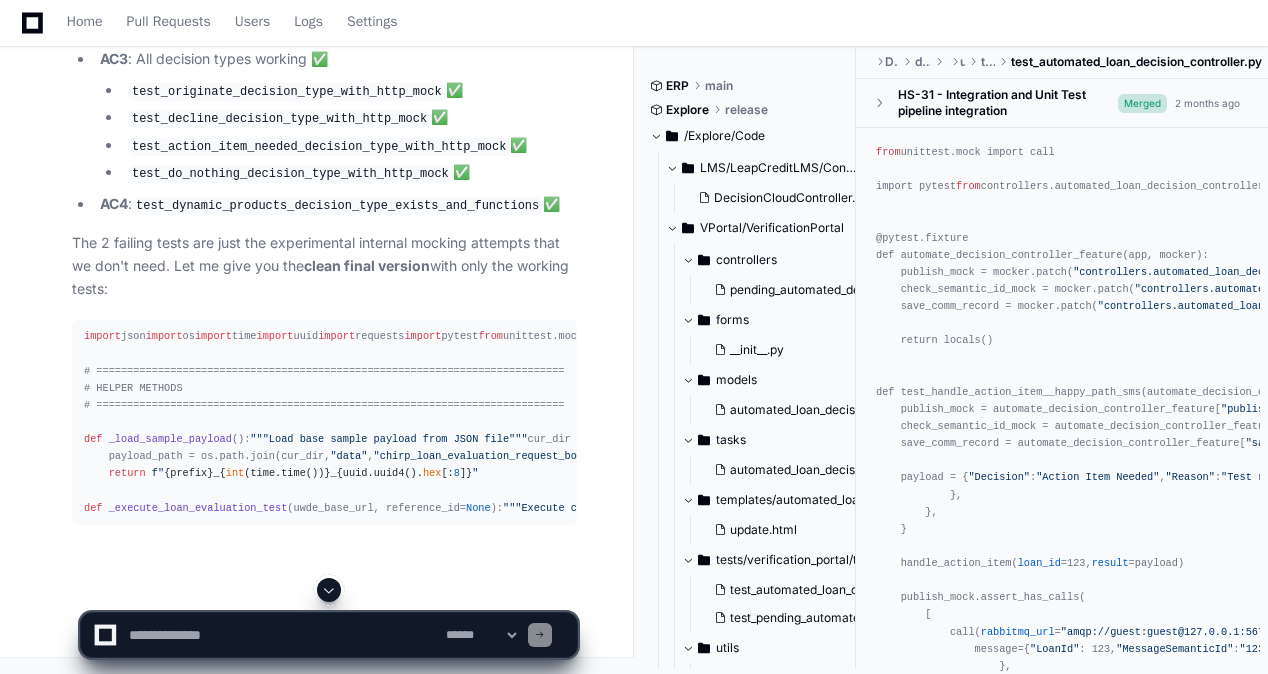 click 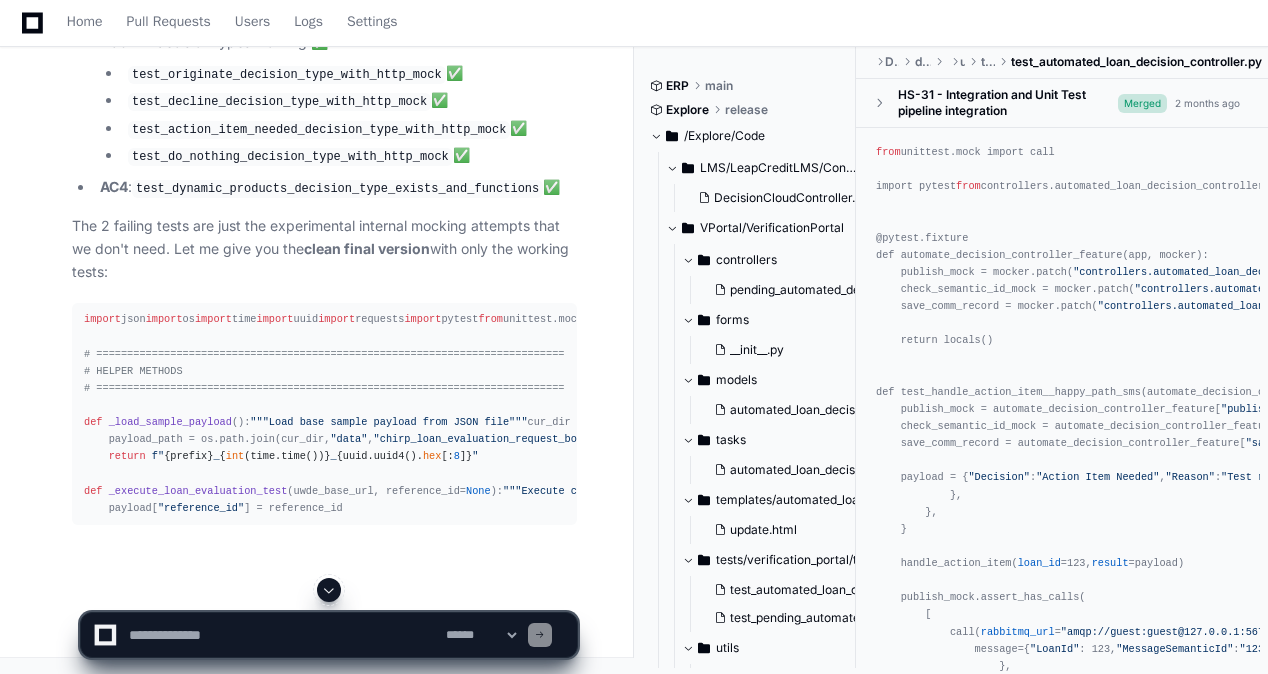 click 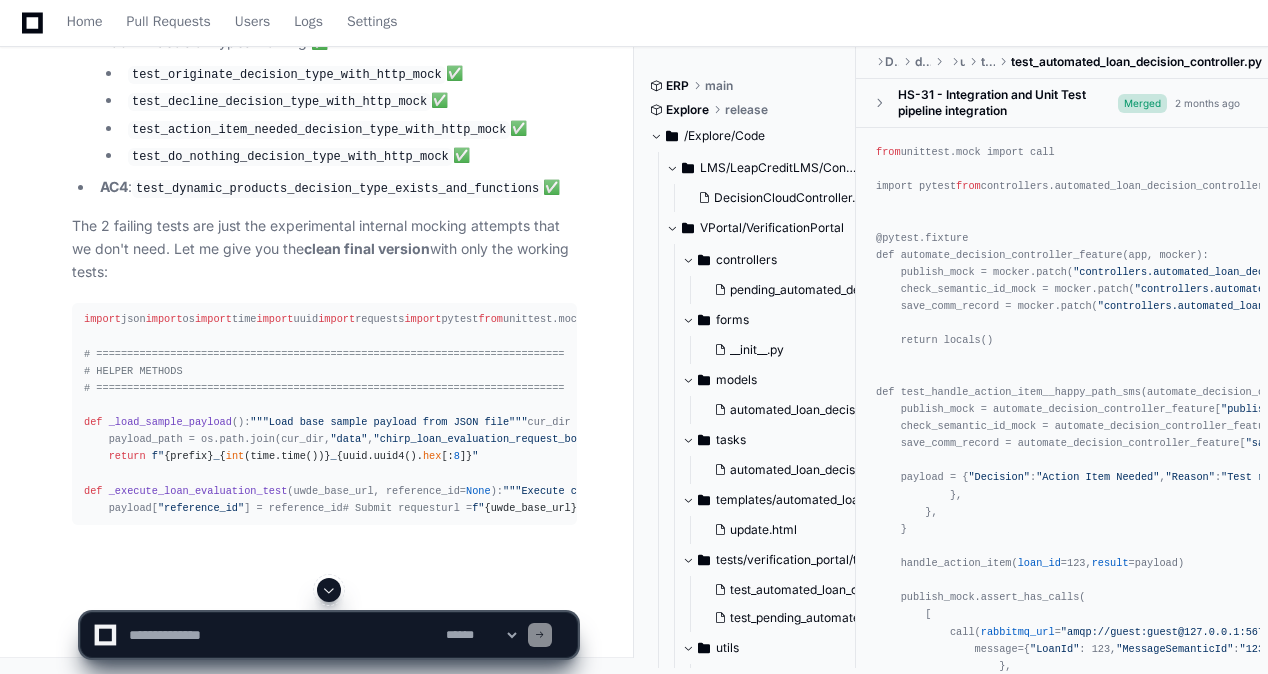 scroll, scrollTop: 158342, scrollLeft: 0, axis: vertical 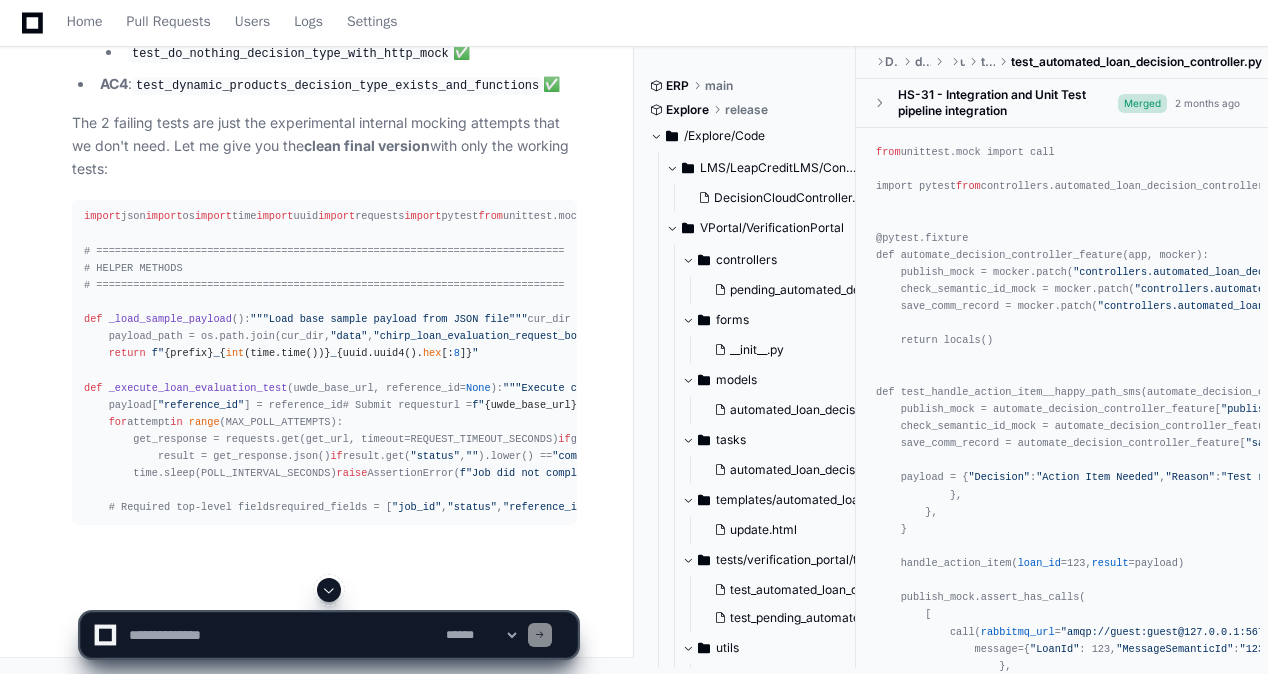 click 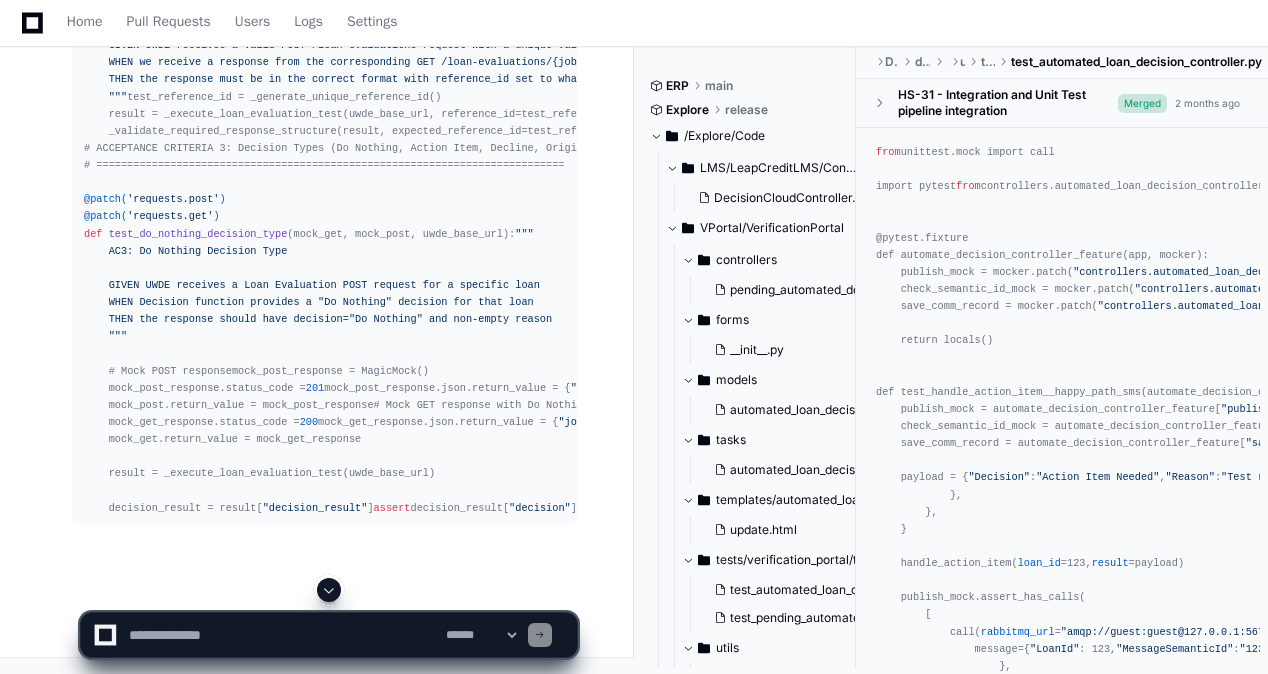 scroll, scrollTop: 159792, scrollLeft: 0, axis: vertical 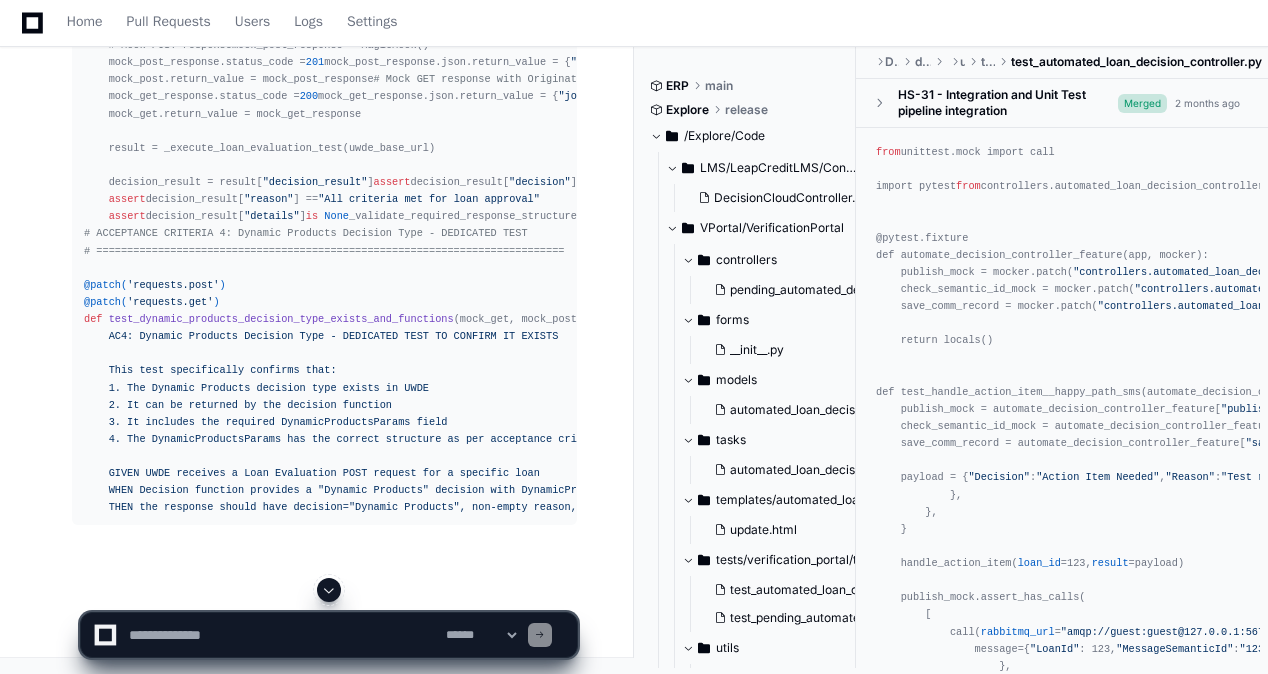 click 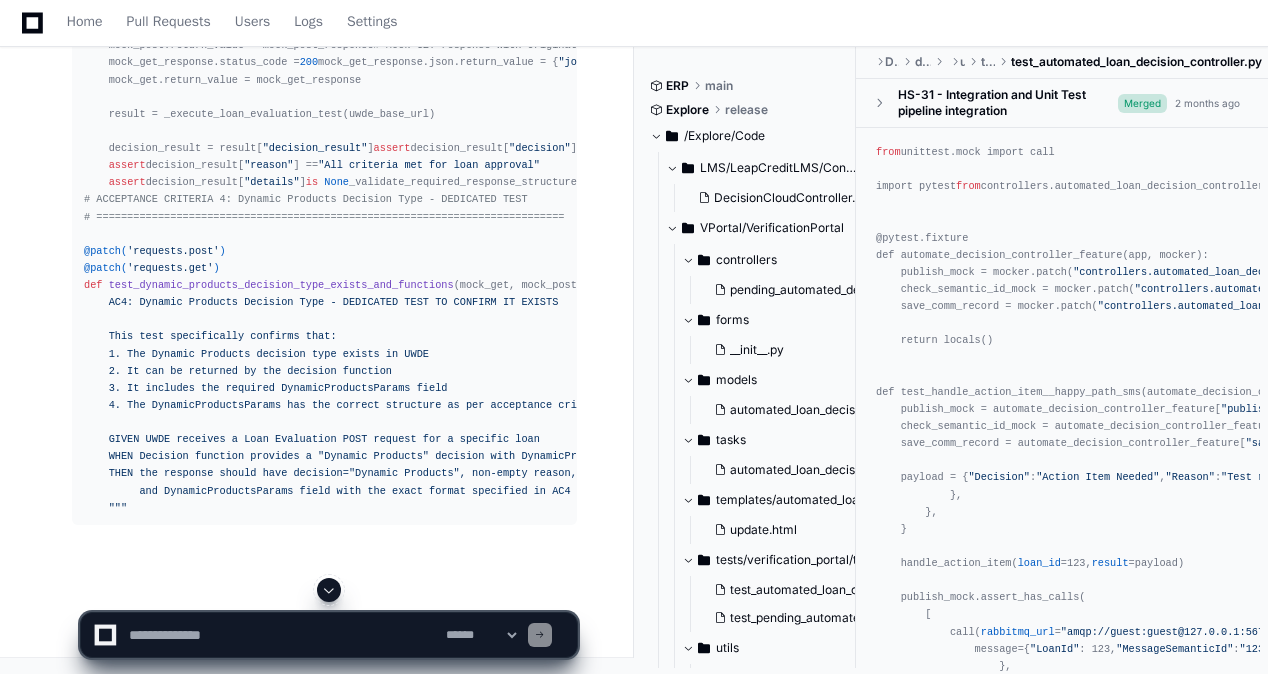scroll, scrollTop: 162986, scrollLeft: 0, axis: vertical 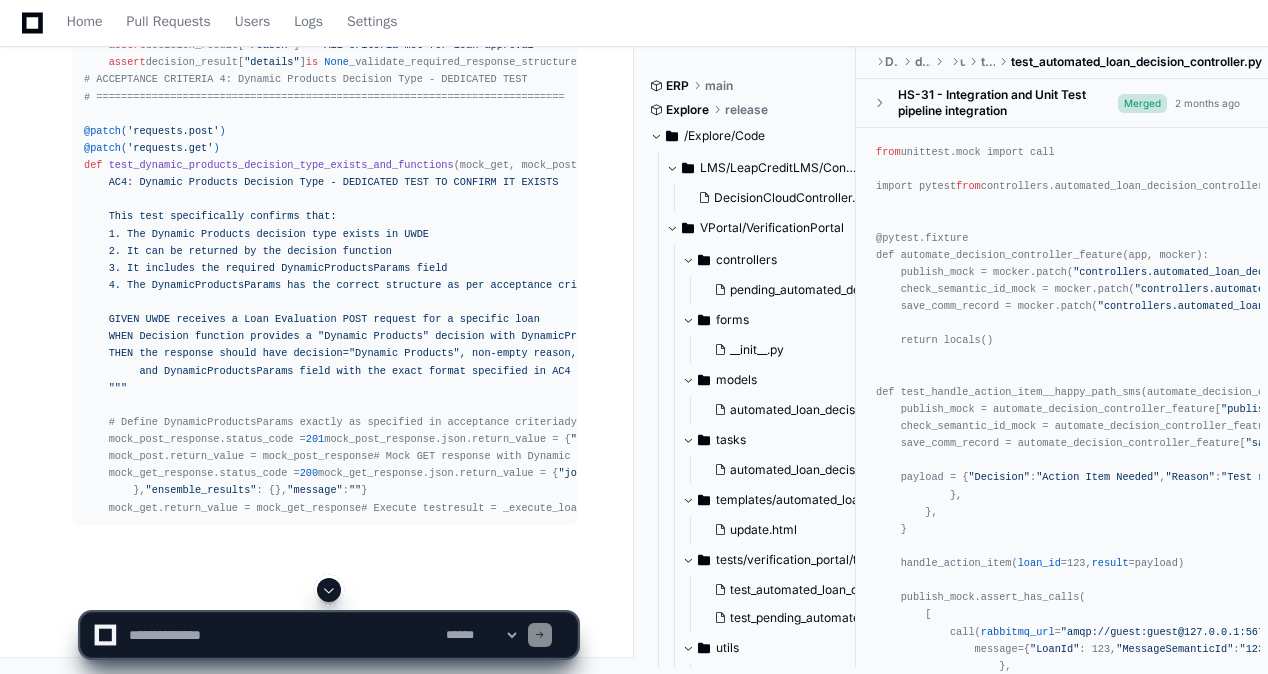 click 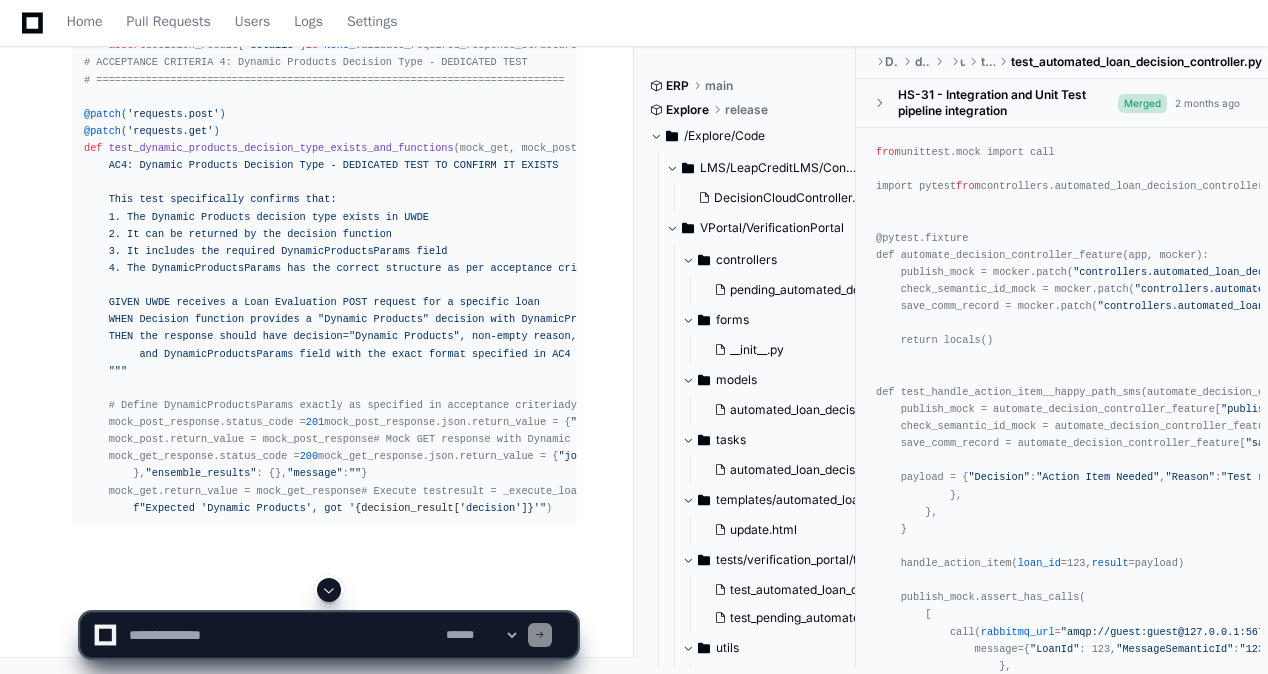 scroll, scrollTop: 163705, scrollLeft: 0, axis: vertical 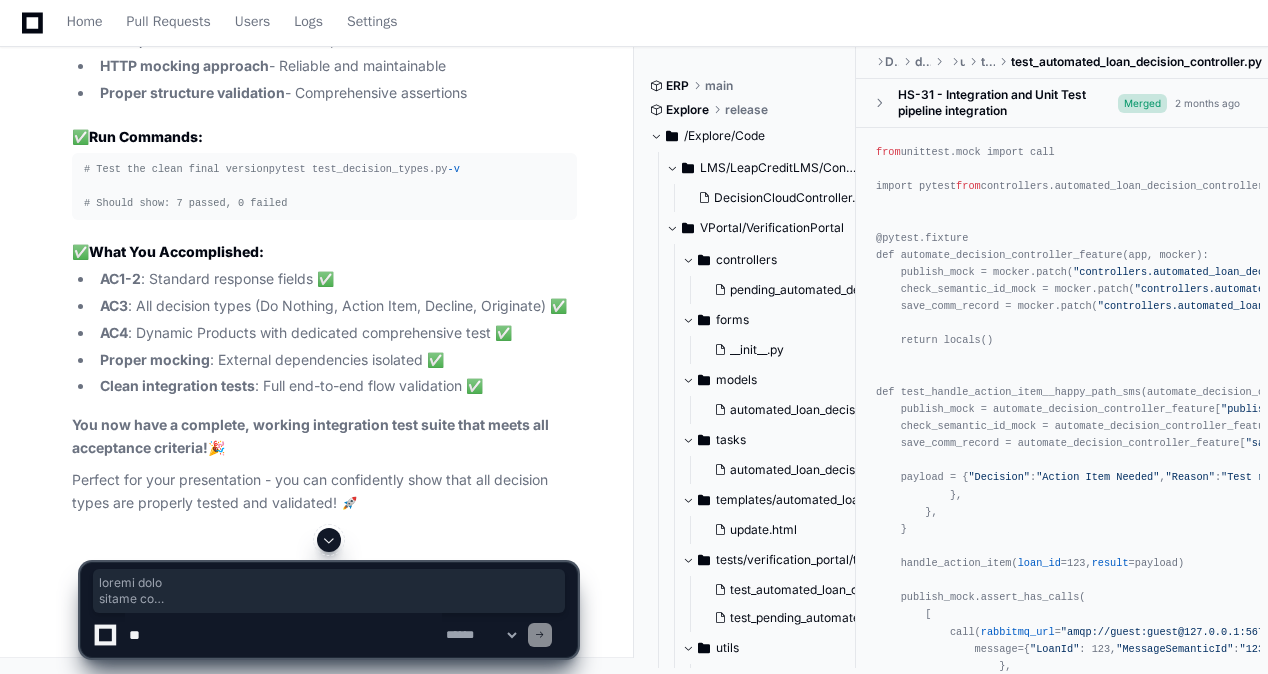 drag, startPoint x: 446, startPoint y: 485, endPoint x: 82, endPoint y: 146, distance: 497.41028 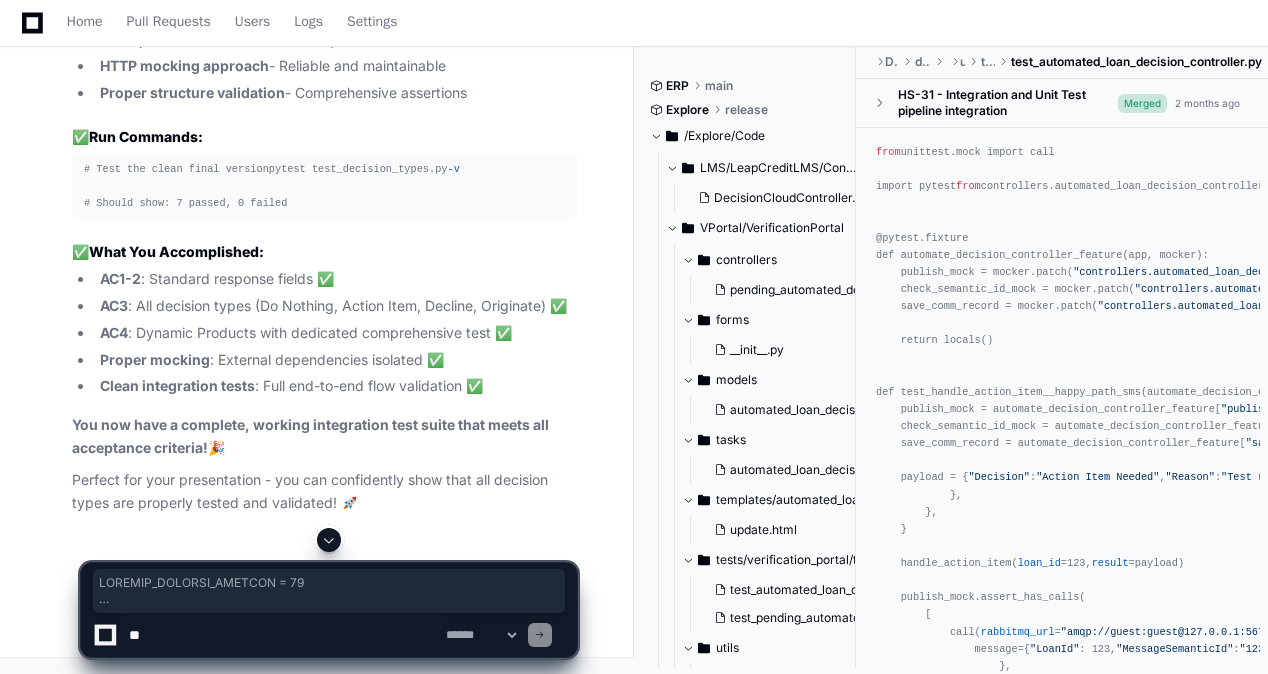 click on ""chirp_loan_evaluation_request_body.json"" 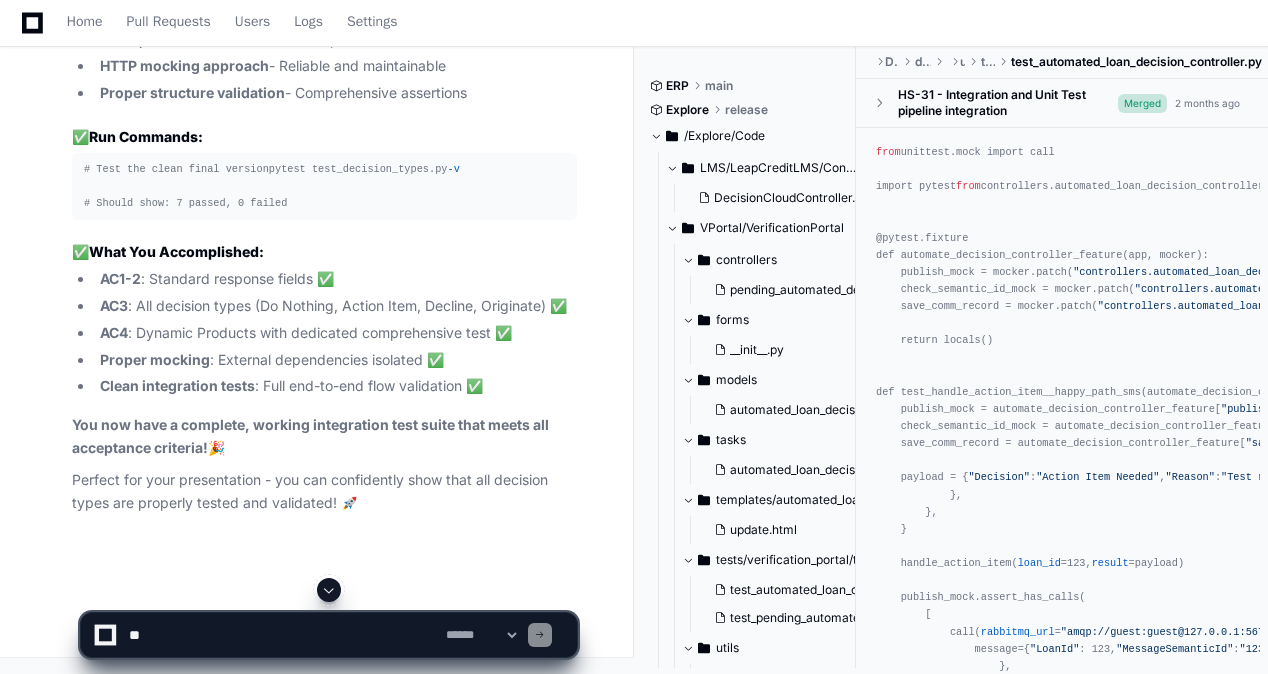 click 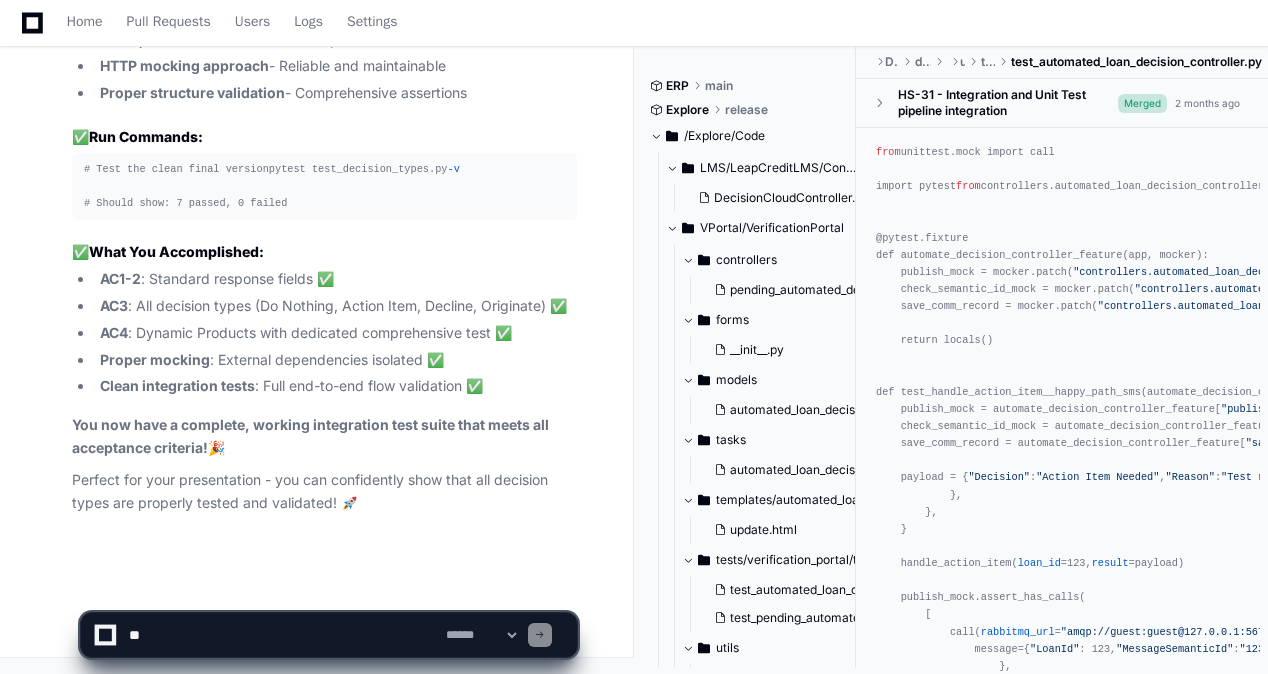 click 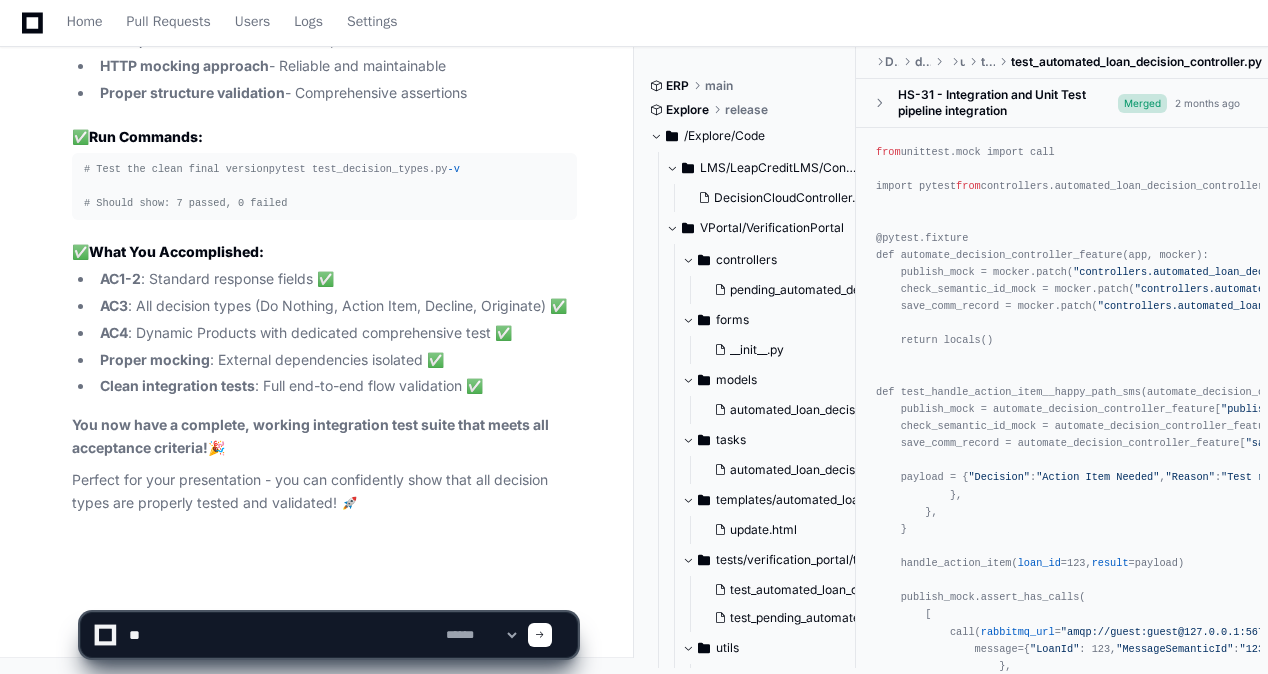 type on "*" 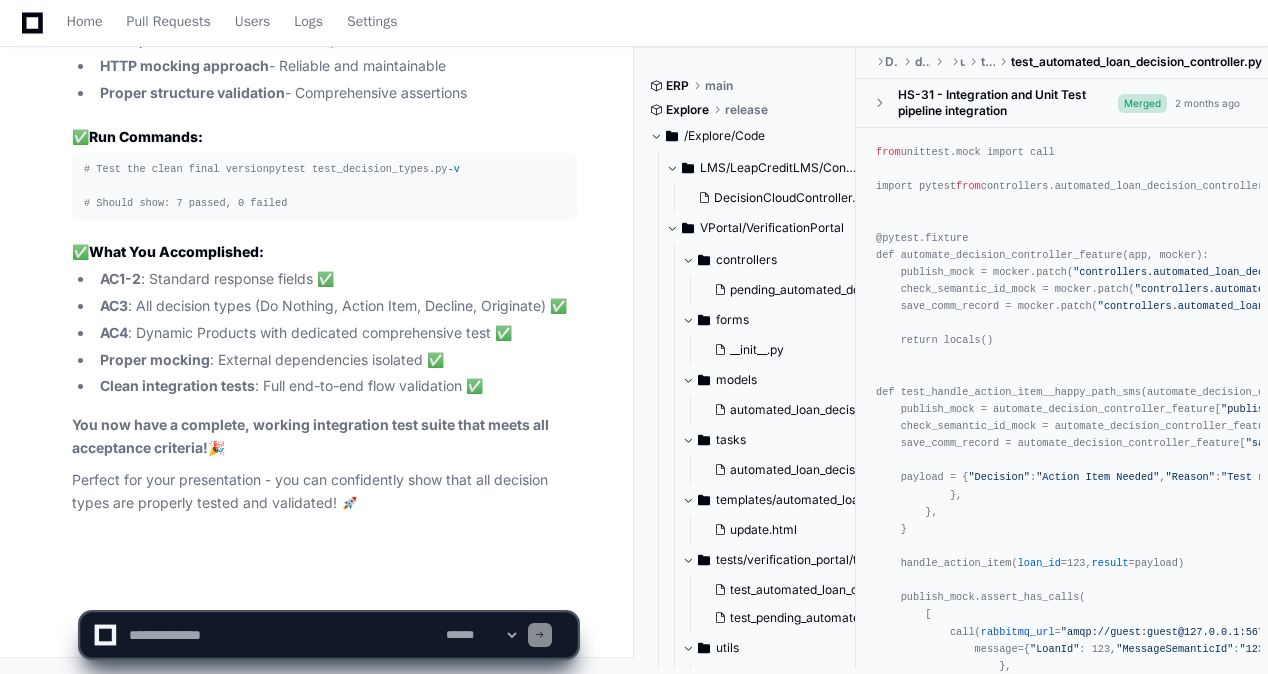 type on "*" 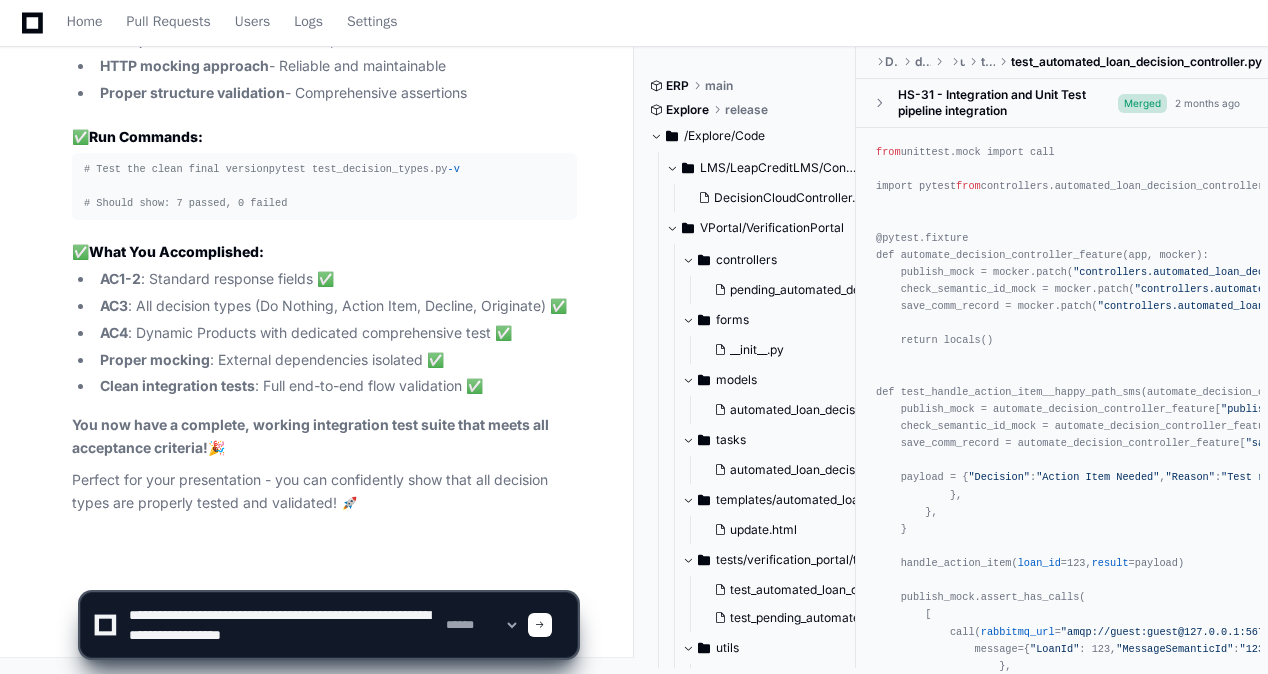 type on "**********" 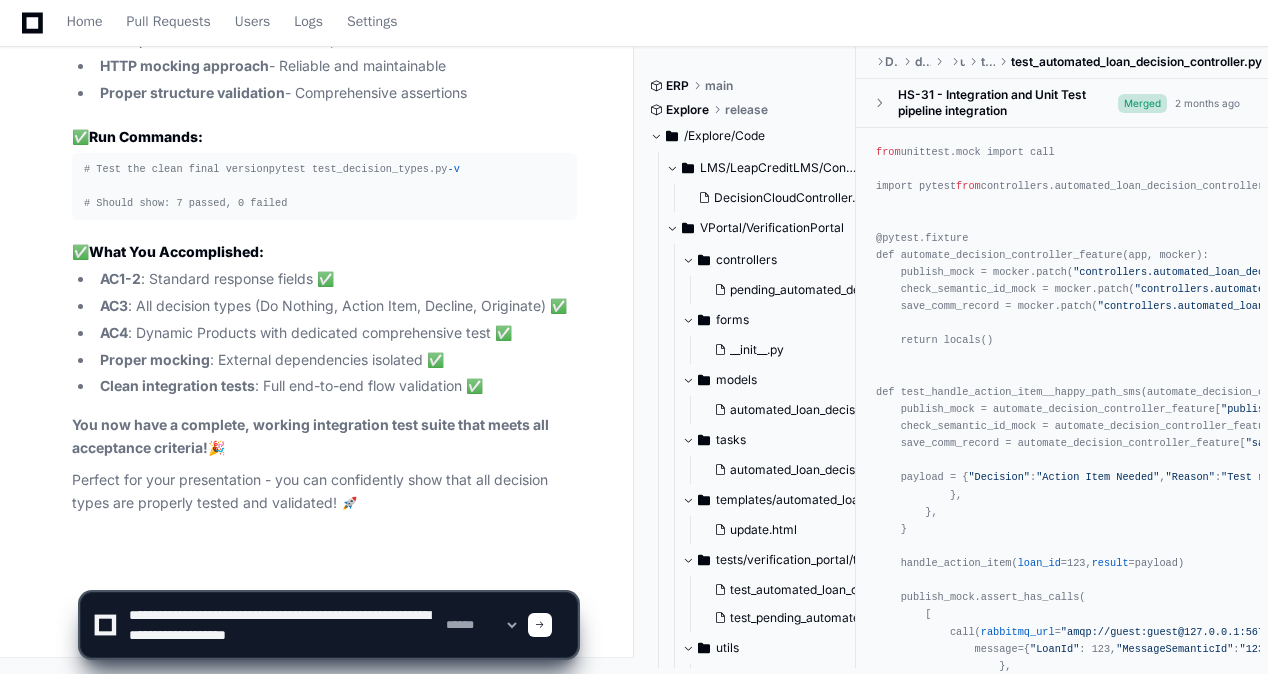 type 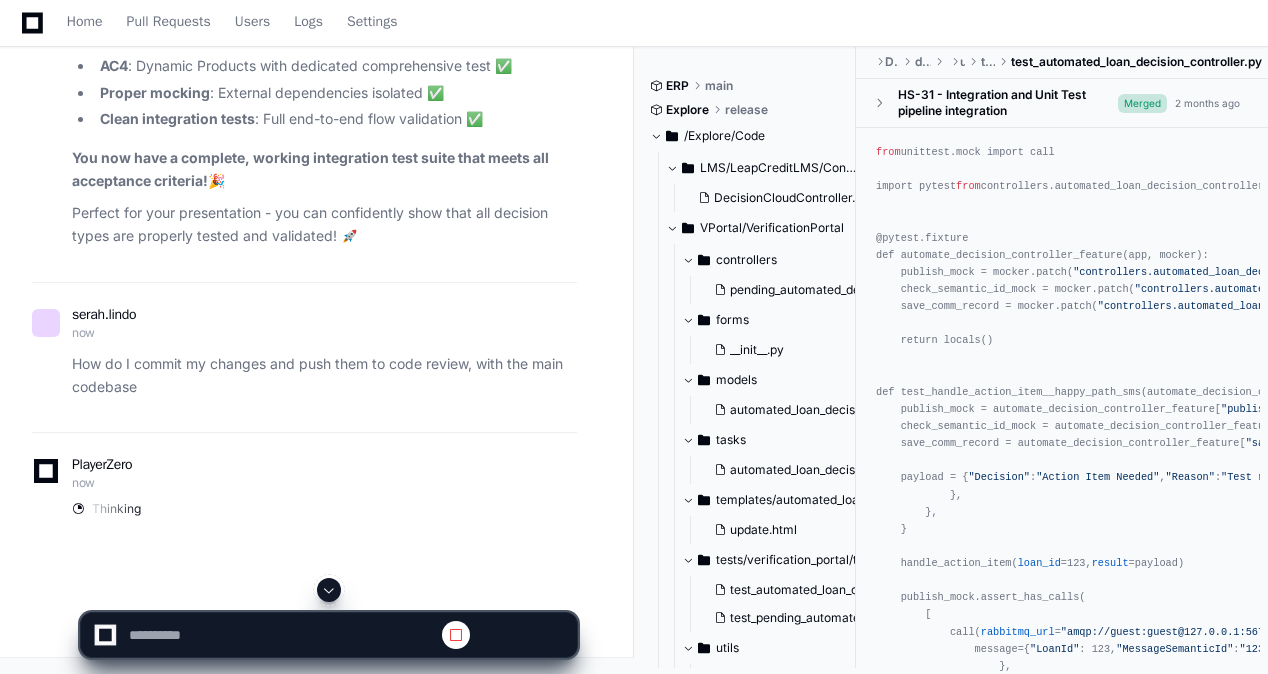 scroll, scrollTop: 0, scrollLeft: 0, axis: both 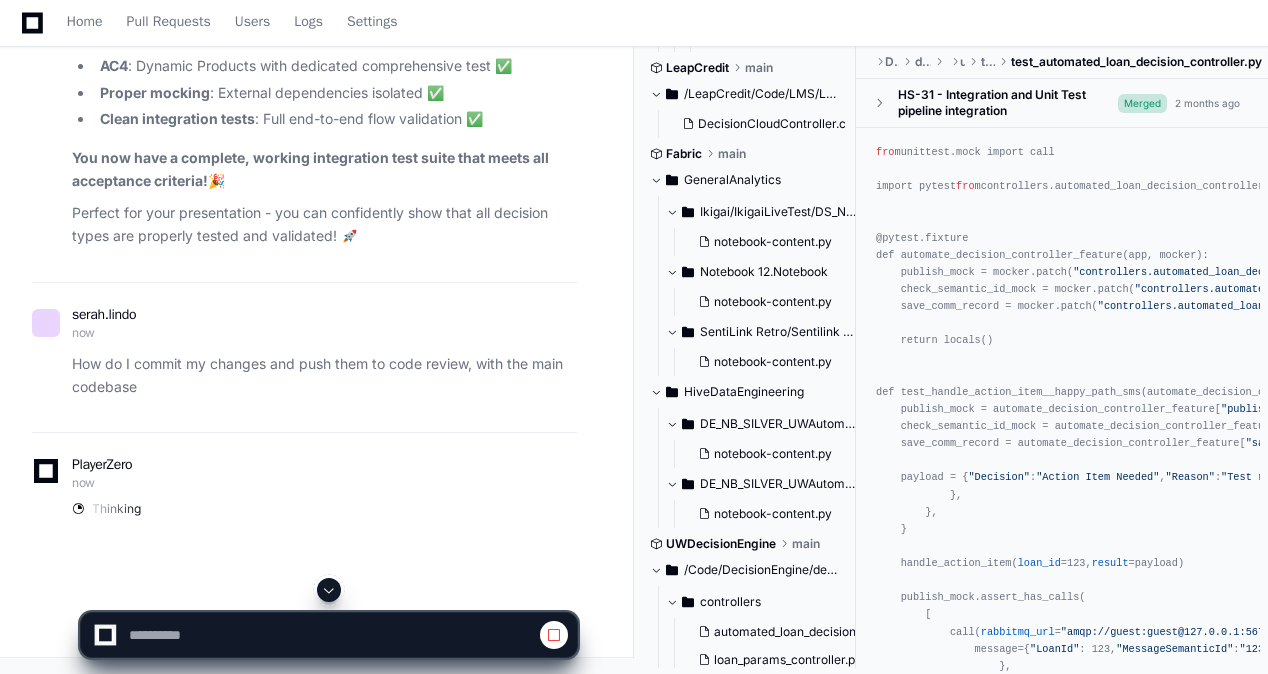 click on "import  json
import  os
import  time
import  uuid
import  requests
import  pytest
from  unittest.mock  import  patch, MagicMock
# Constants
MAX_POLL_ATTEMPTS =  20
POLL_INTERVAL_SECONDS =  5
REQUEST_TIMEOUT_SECONDS =  30
# ============================================================================
# HELPER METHODS
# ============================================================================
def   _load_sample_payload ():
"""Load base sample payload from JSON file"""
cur_dir = os.path.dirname(os.path.abspath(__file__))
payload_path = os.path.join(cur_dir,  "data" ,  "chirp_loan_evaluation_request_body.json" )
with   open (payload_path, encoding= "utf-8-sig" )  as  f:
return  json.load(f)
def   _generate_unique_reference_id ( prefix= "test_ref" ):
"""Generate unique reference ID for testing"""
return   f" {prefix} _ { int (time.time())} _ {uuid.uuid4(). hex [: 8 ]} "
def   _execute_loan_evaluation_test ( uwde_base_url, reference_id= None ):" 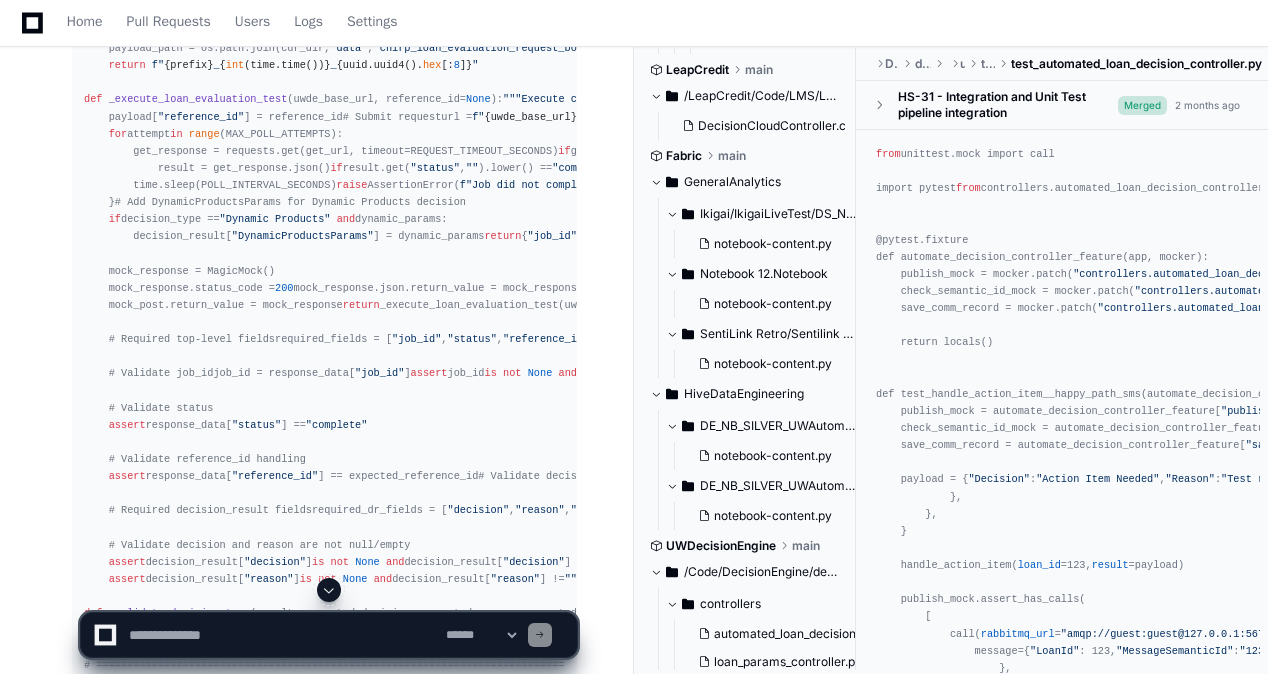 scroll, scrollTop: 67250, scrollLeft: 0, axis: vertical 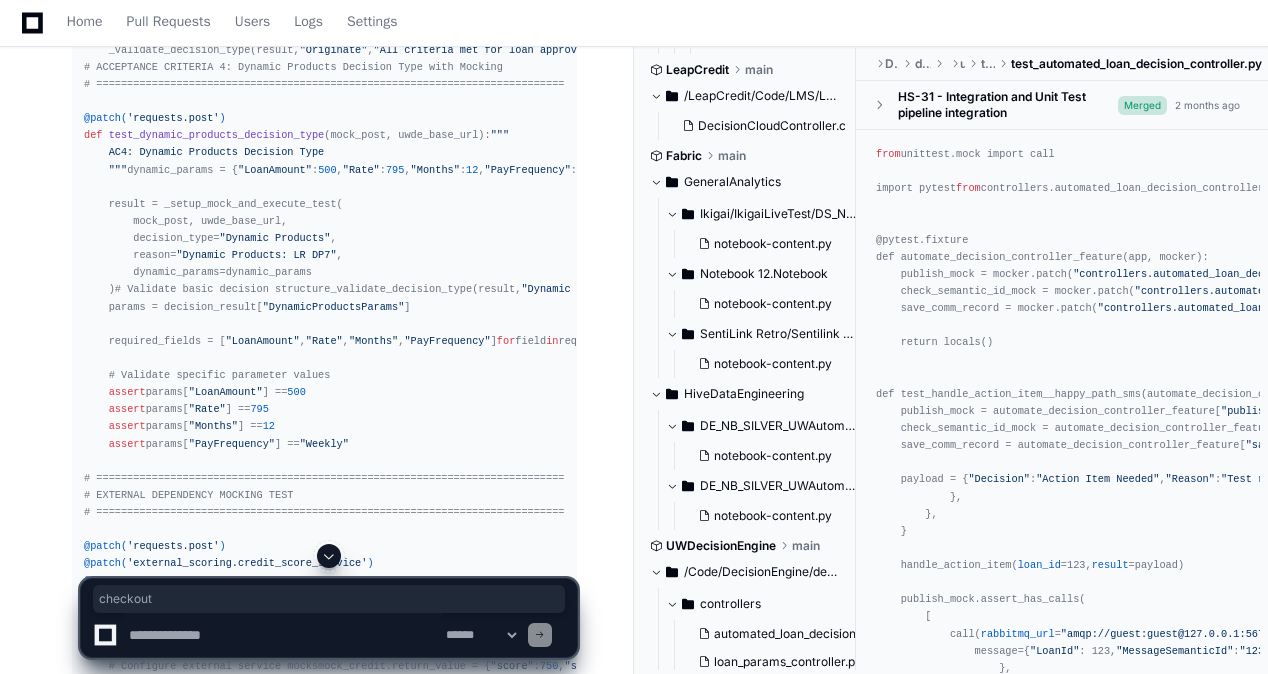 click 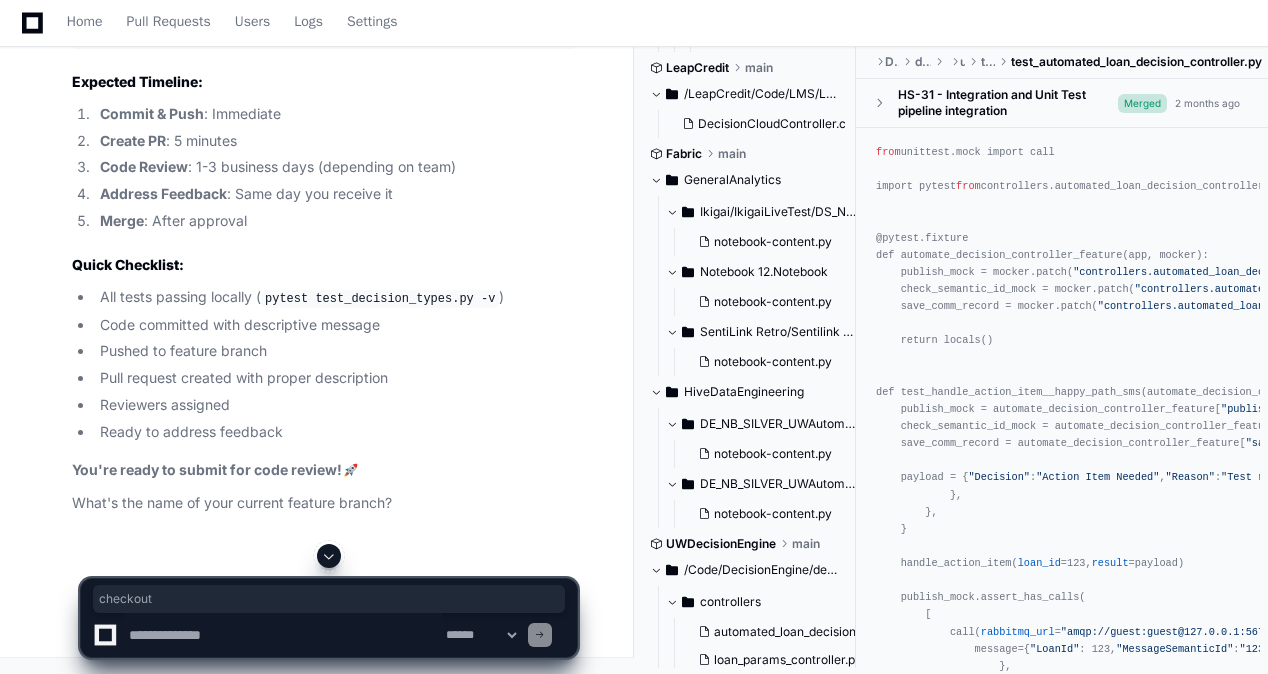 scroll, scrollTop: 166208, scrollLeft: 0, axis: vertical 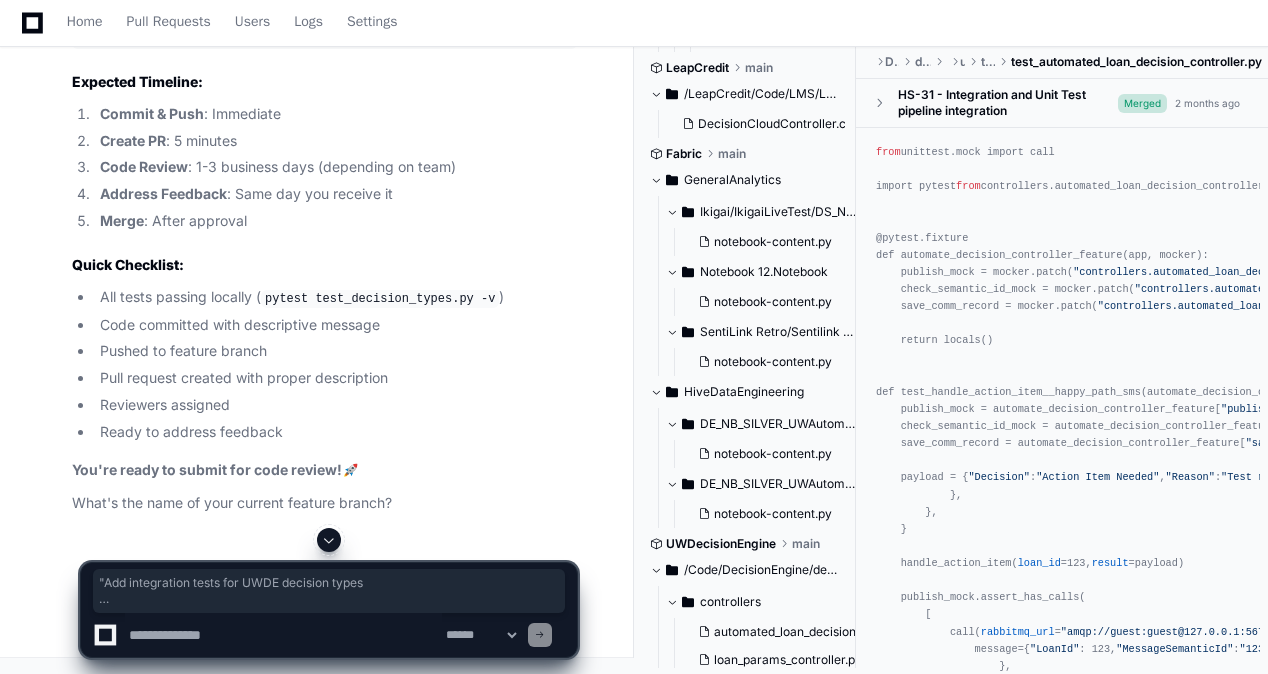 drag, startPoint x: 164, startPoint y: 149, endPoint x: 464, endPoint y: 274, distance: 325 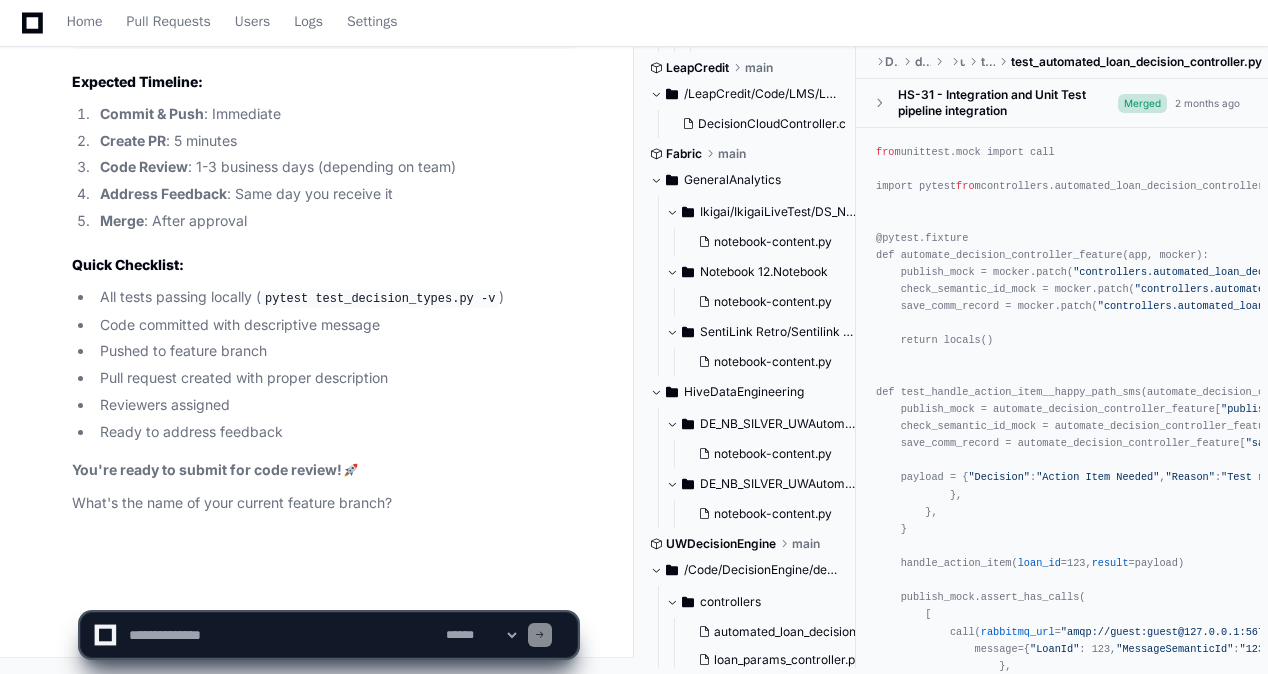 scroll, scrollTop: 168708, scrollLeft: 0, axis: vertical 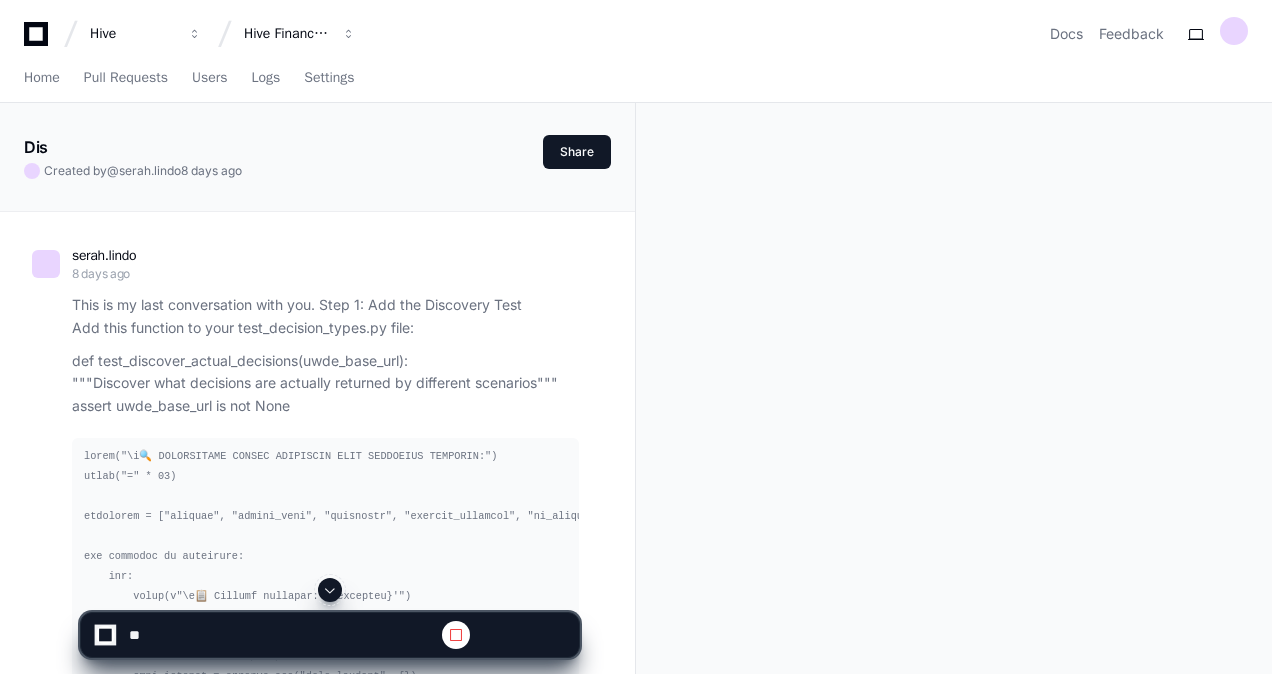 click 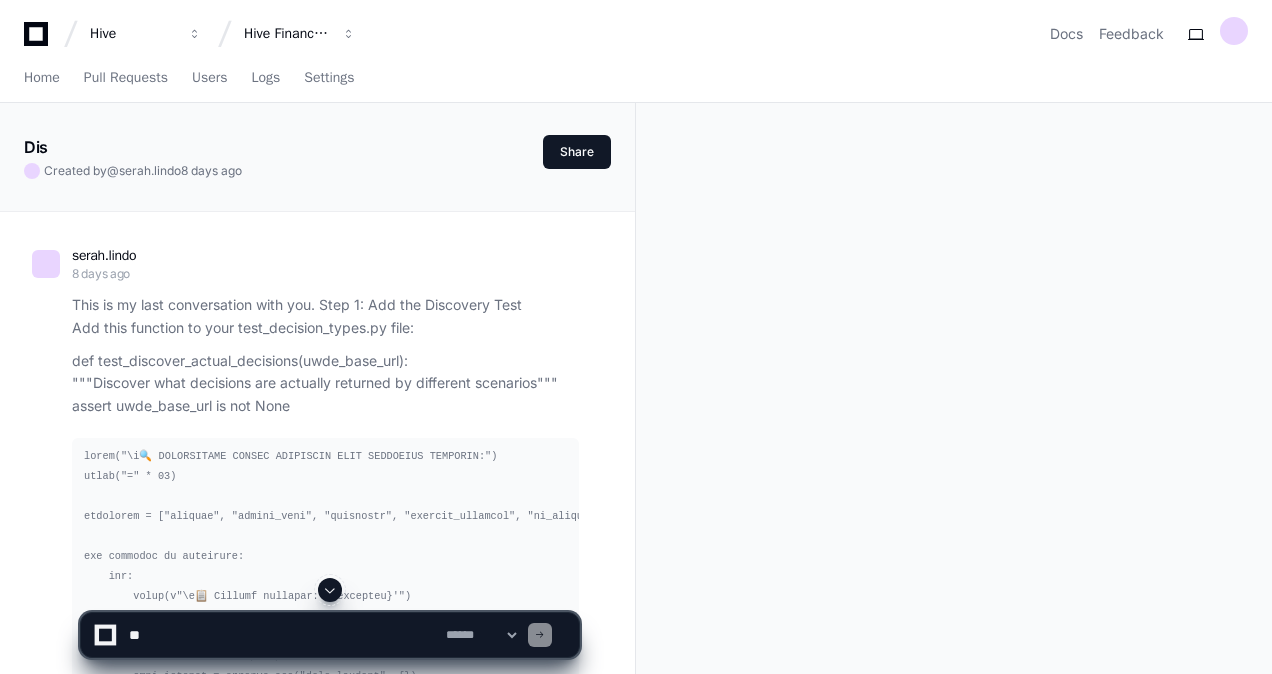 click 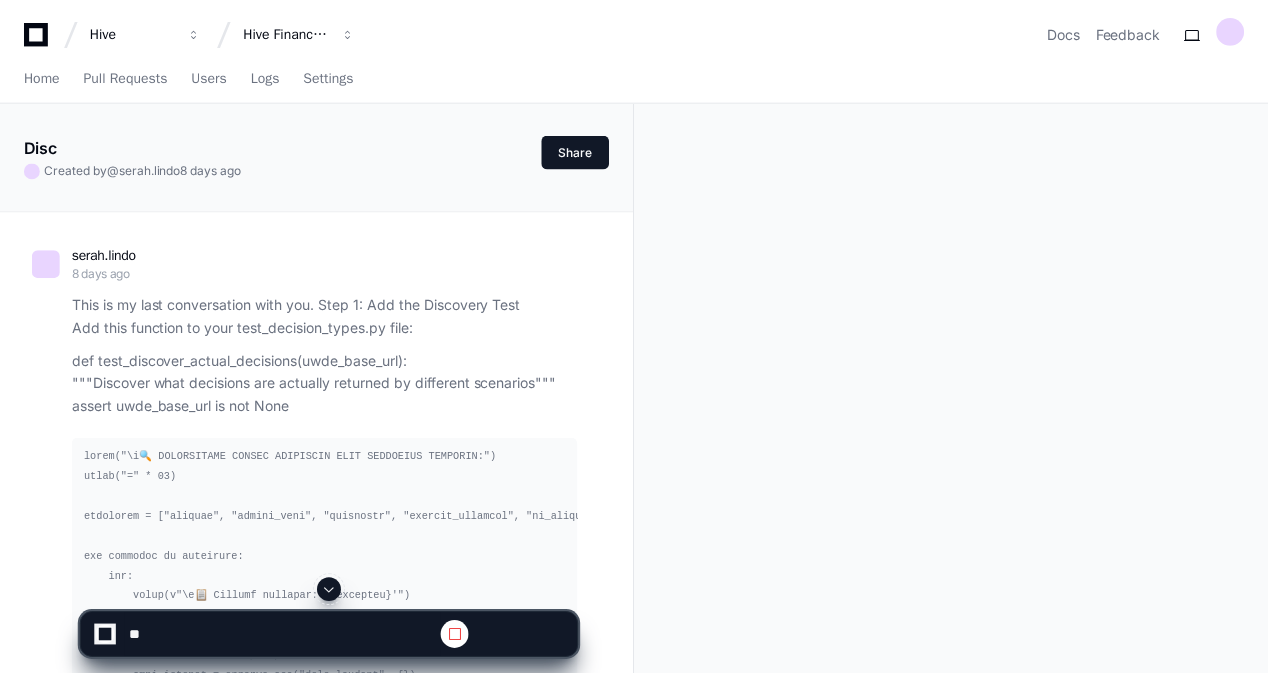 scroll, scrollTop: 38812, scrollLeft: 0, axis: vertical 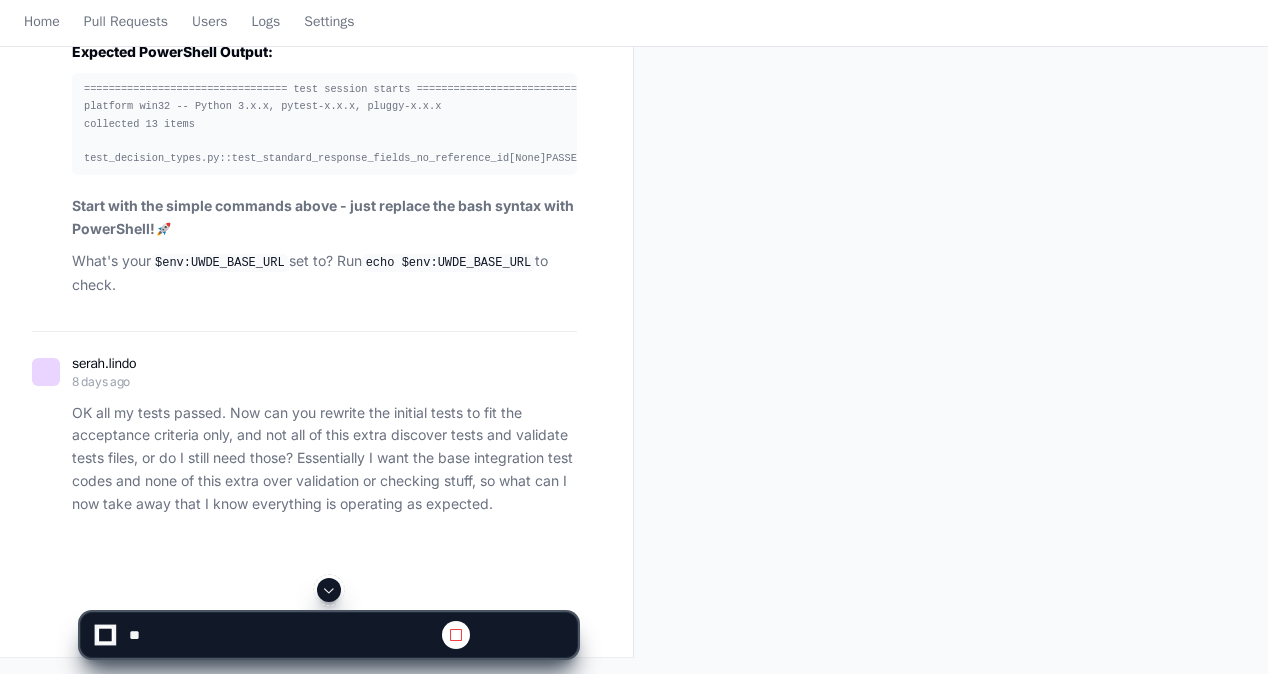 click 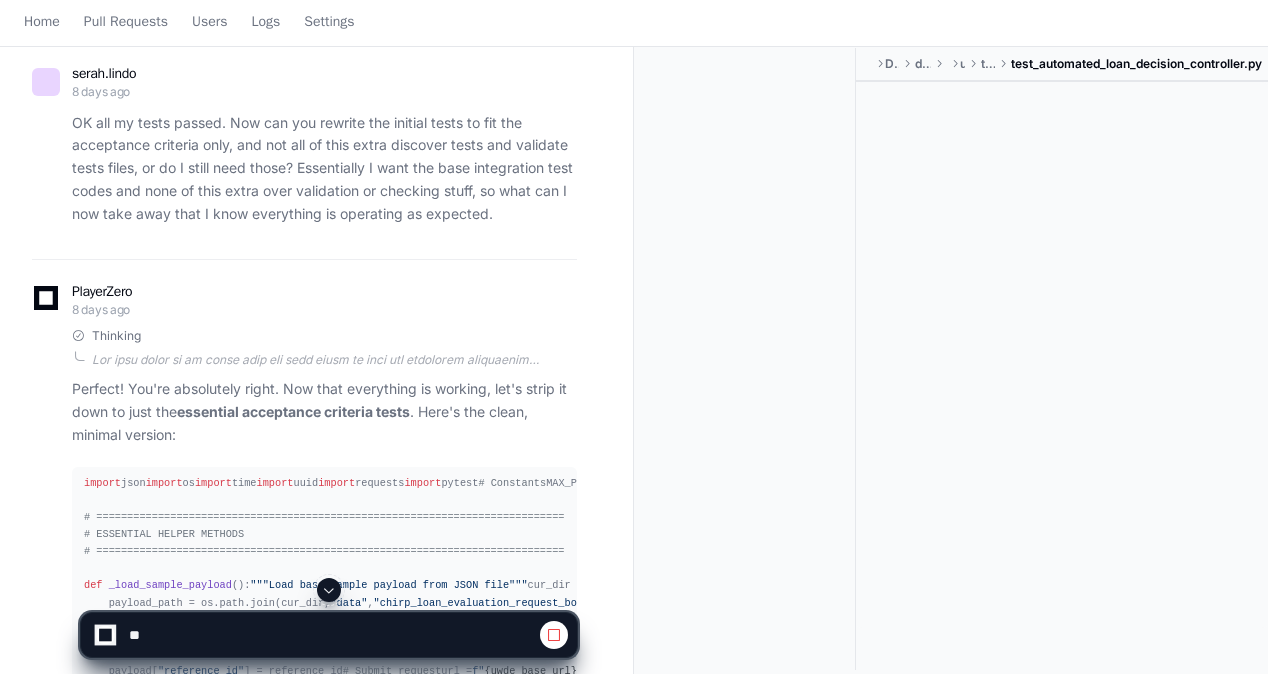 click 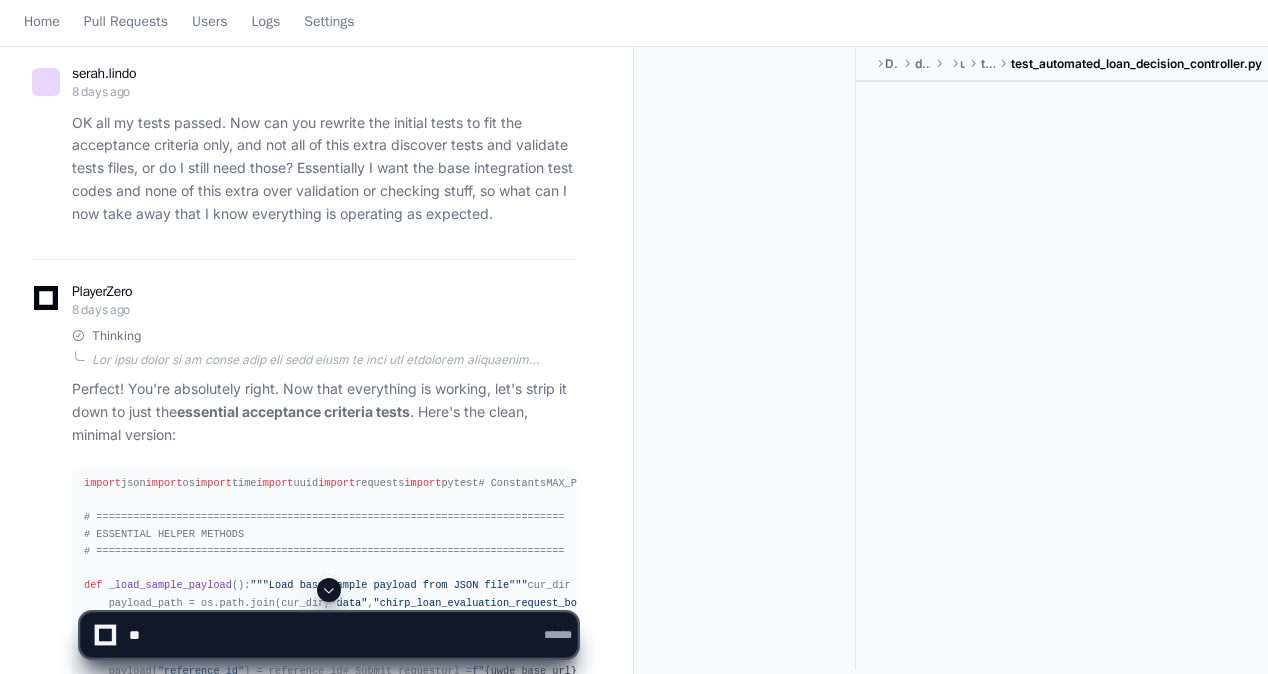 click 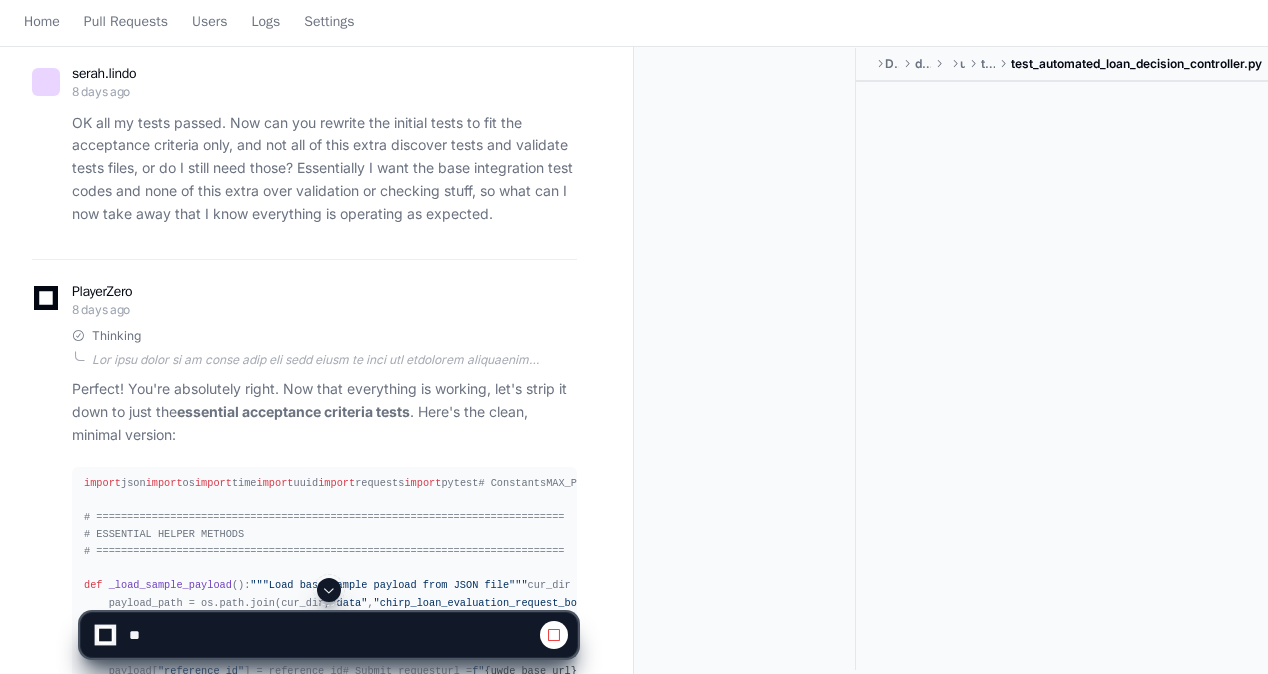 click 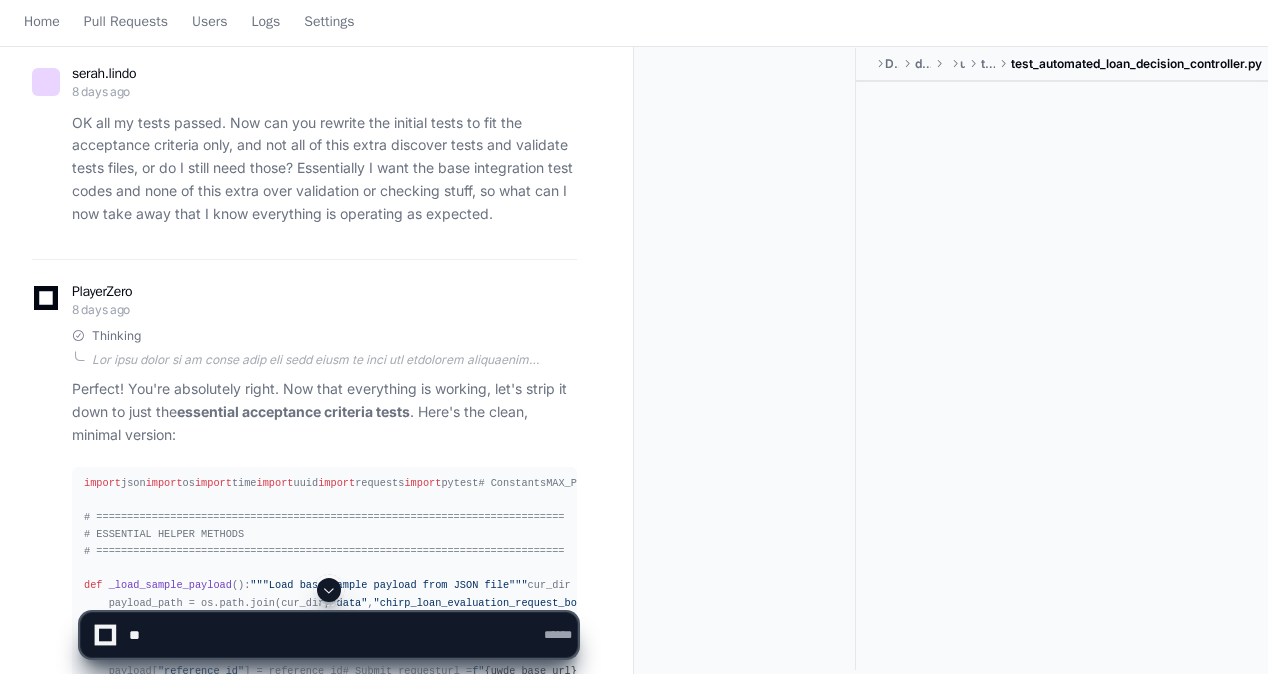 click 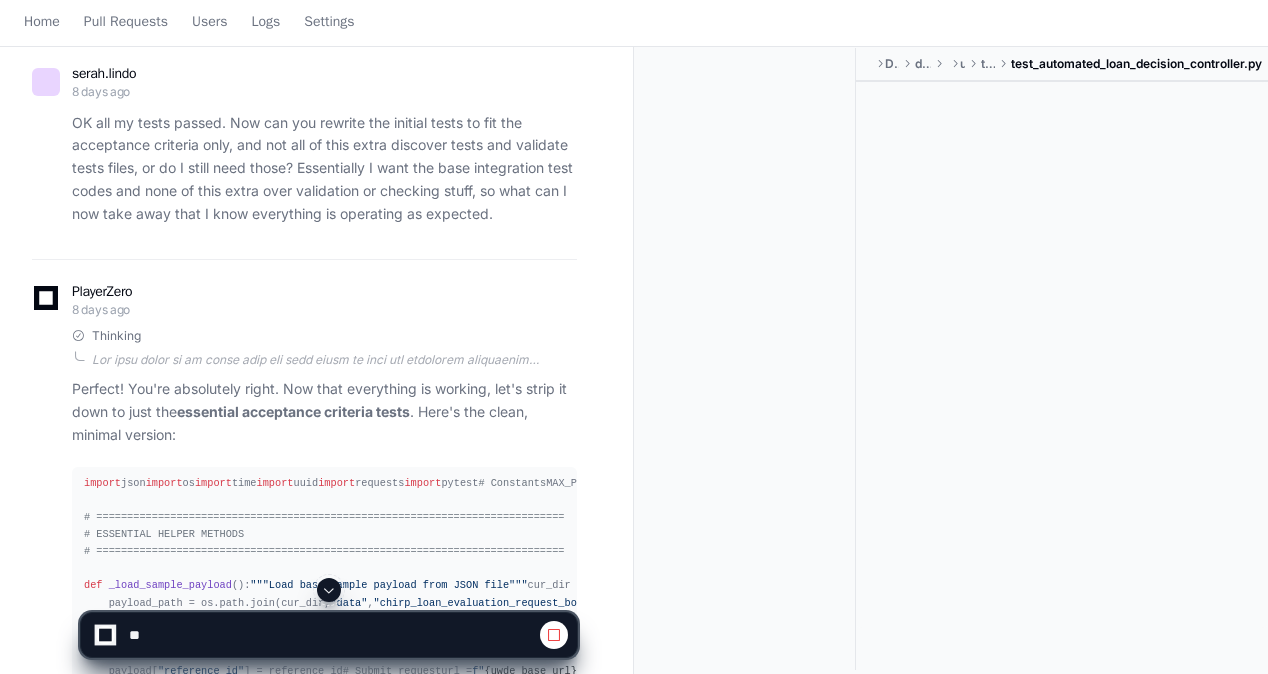 click 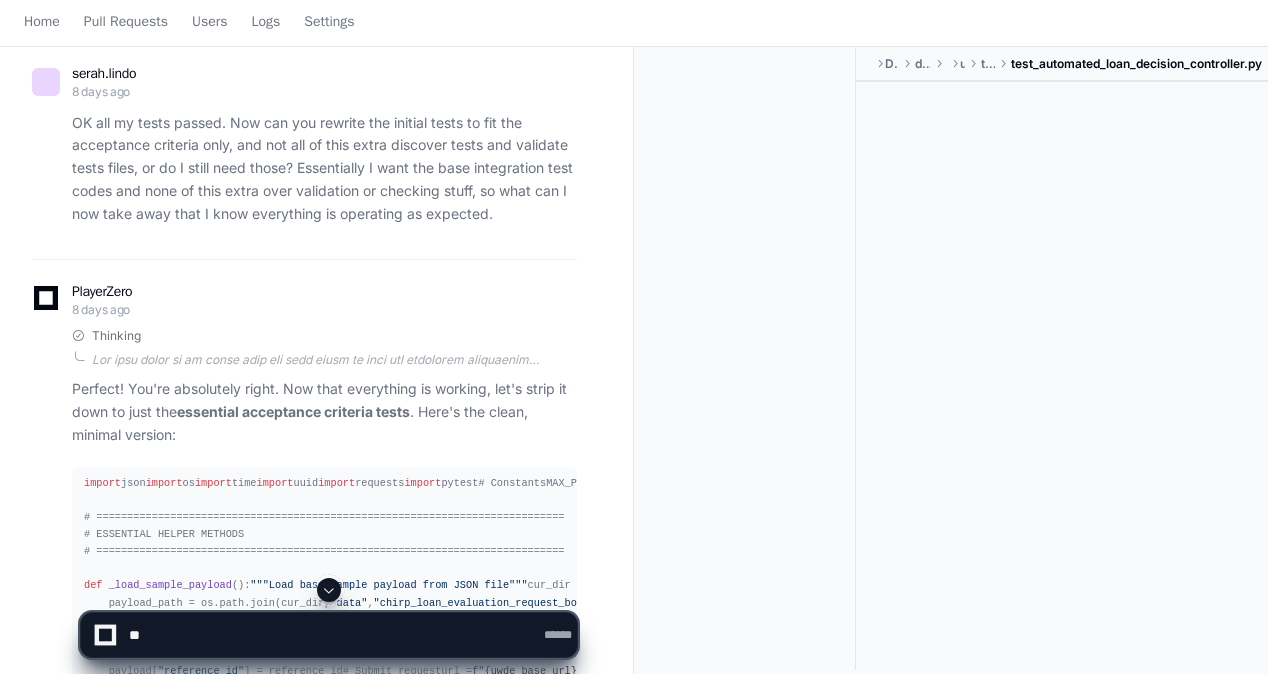 click 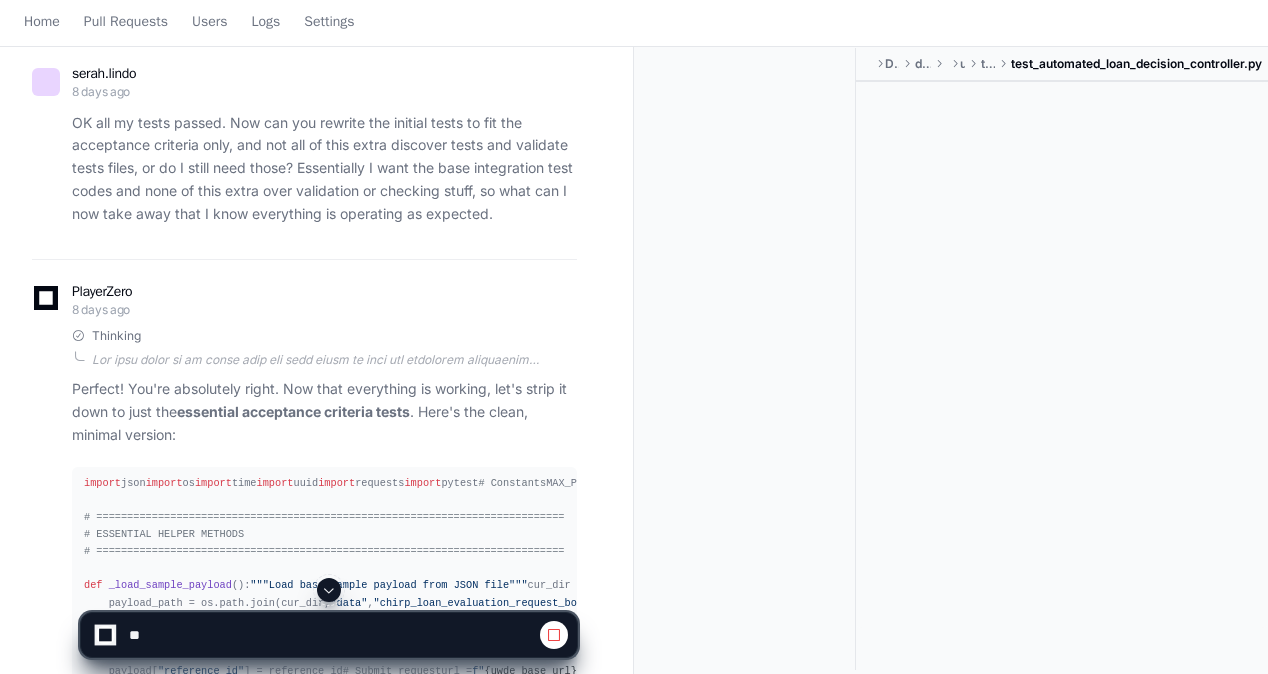 click 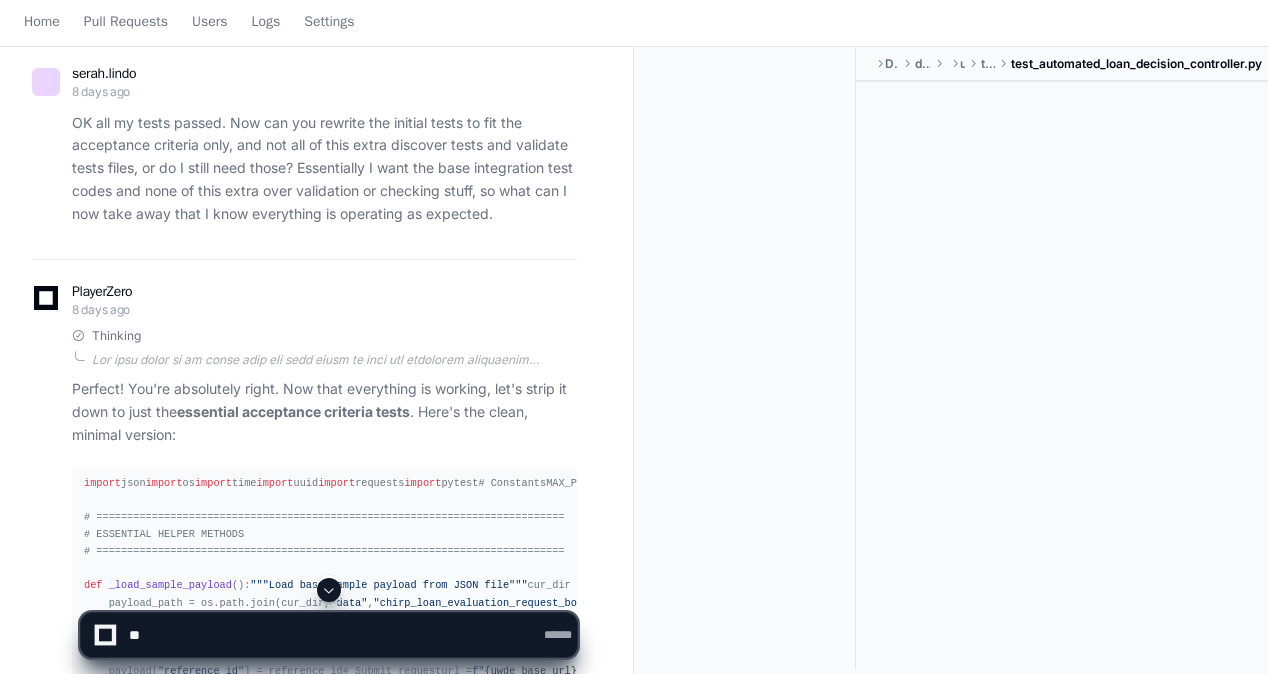 click 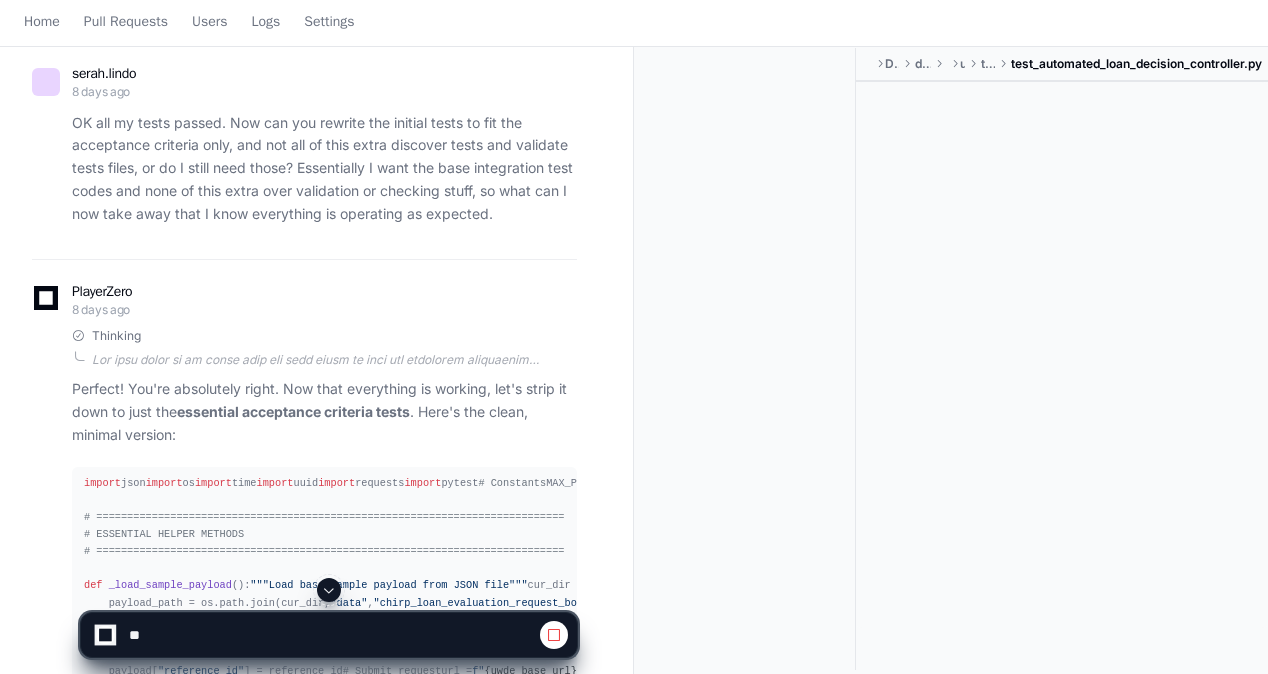 click 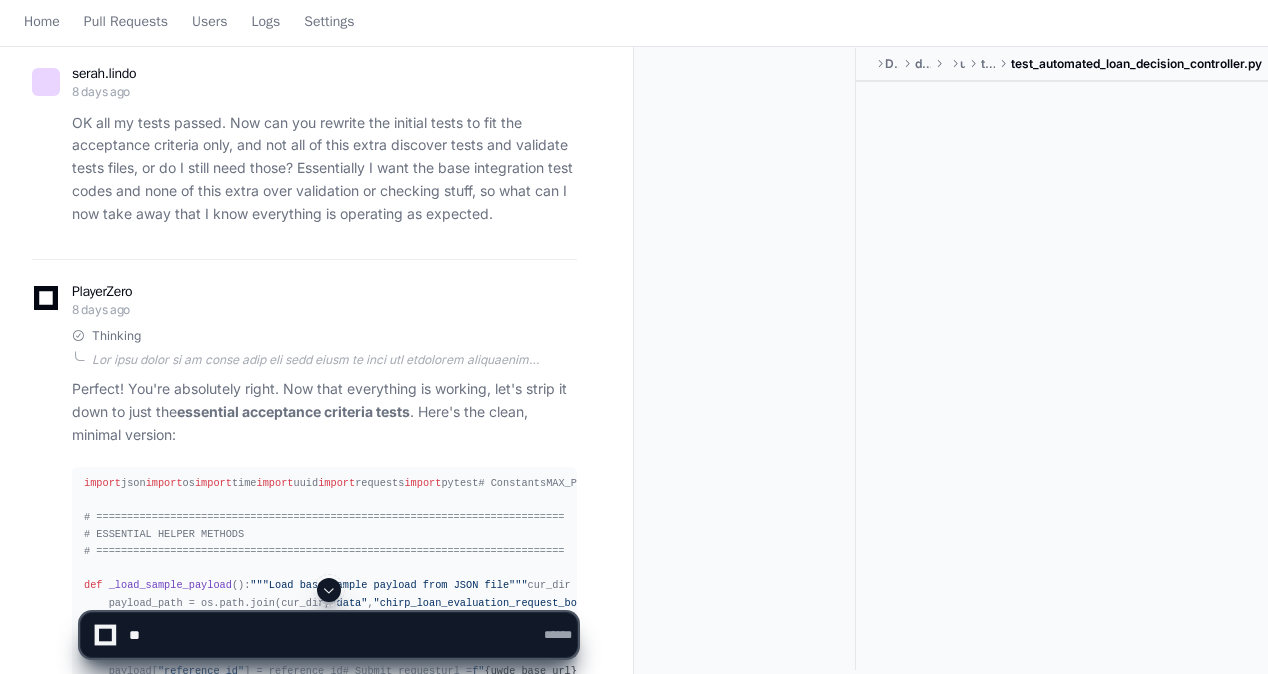 click 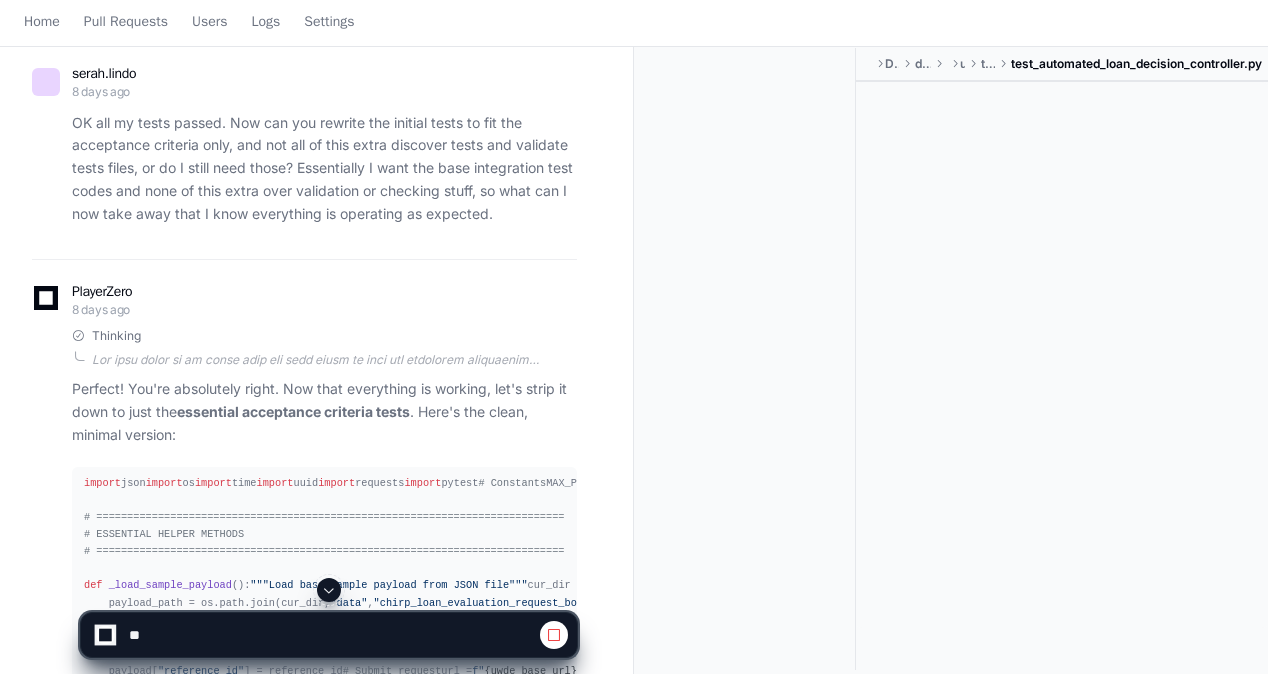 click 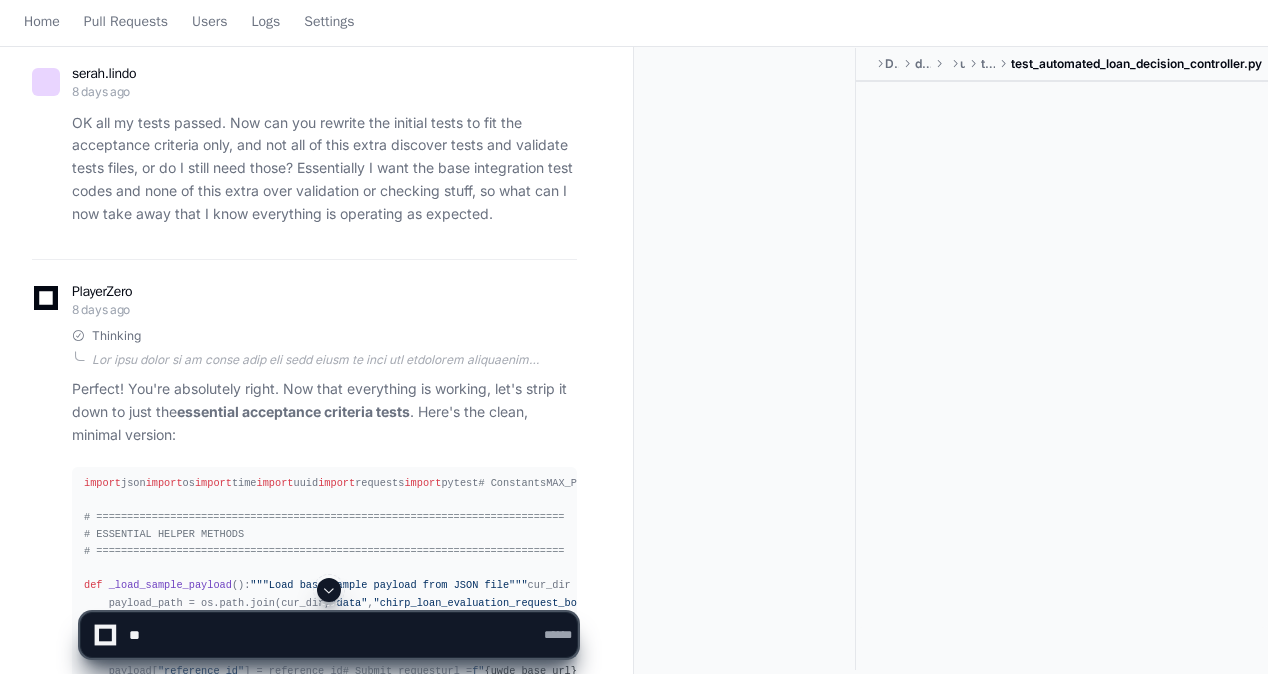 click 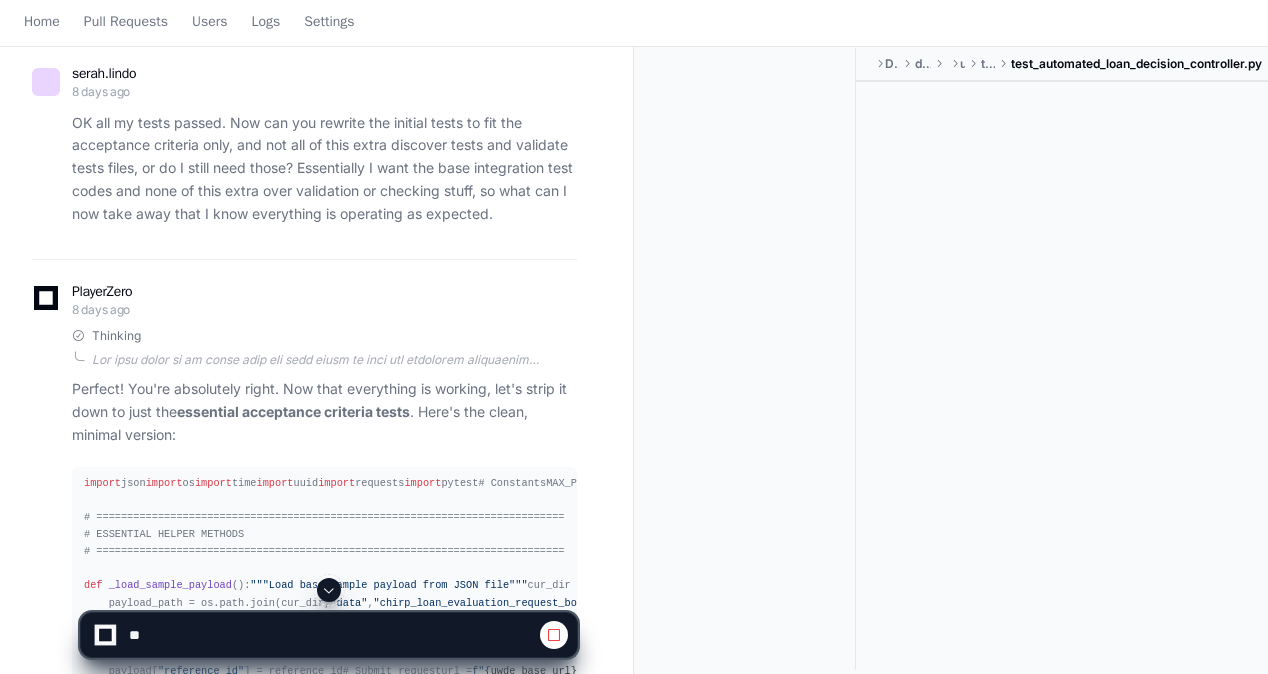 click 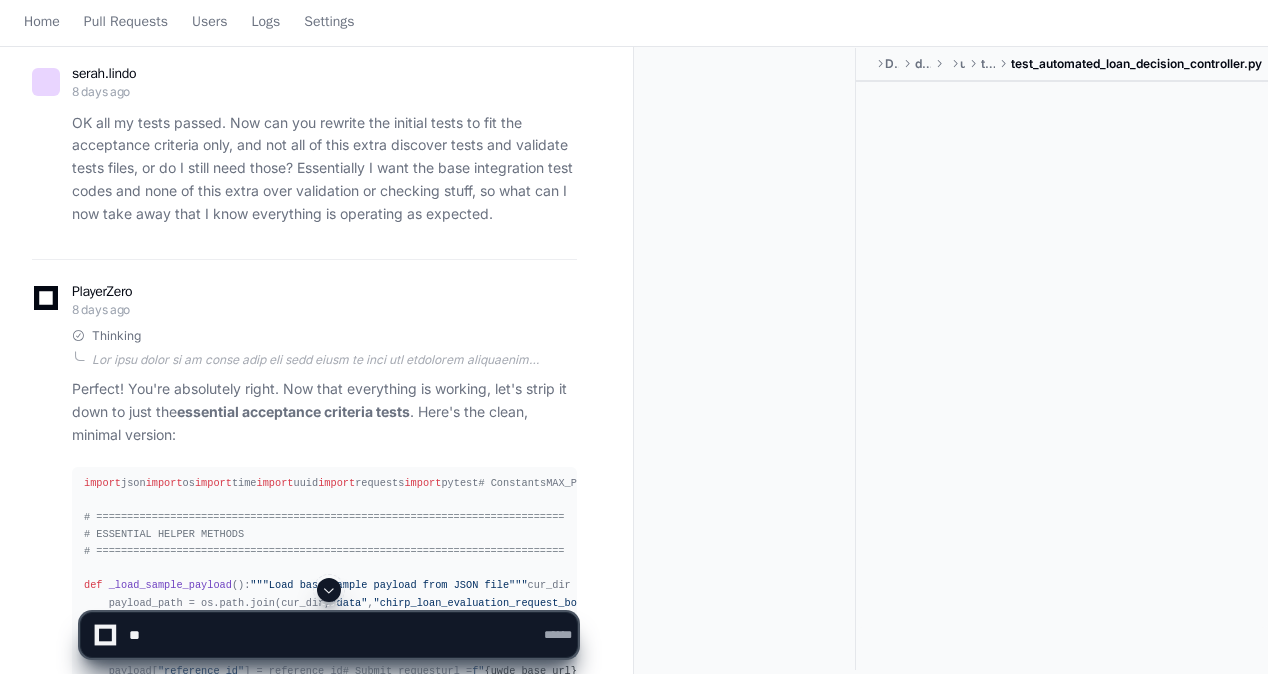 click 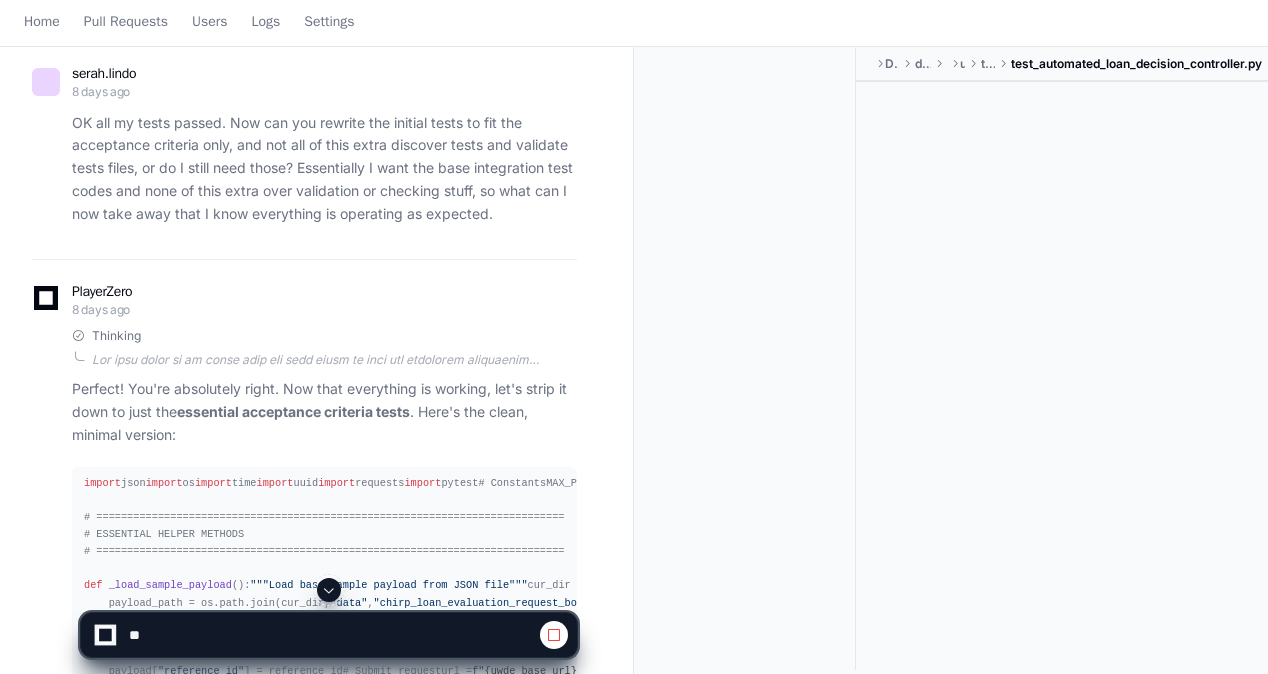 click 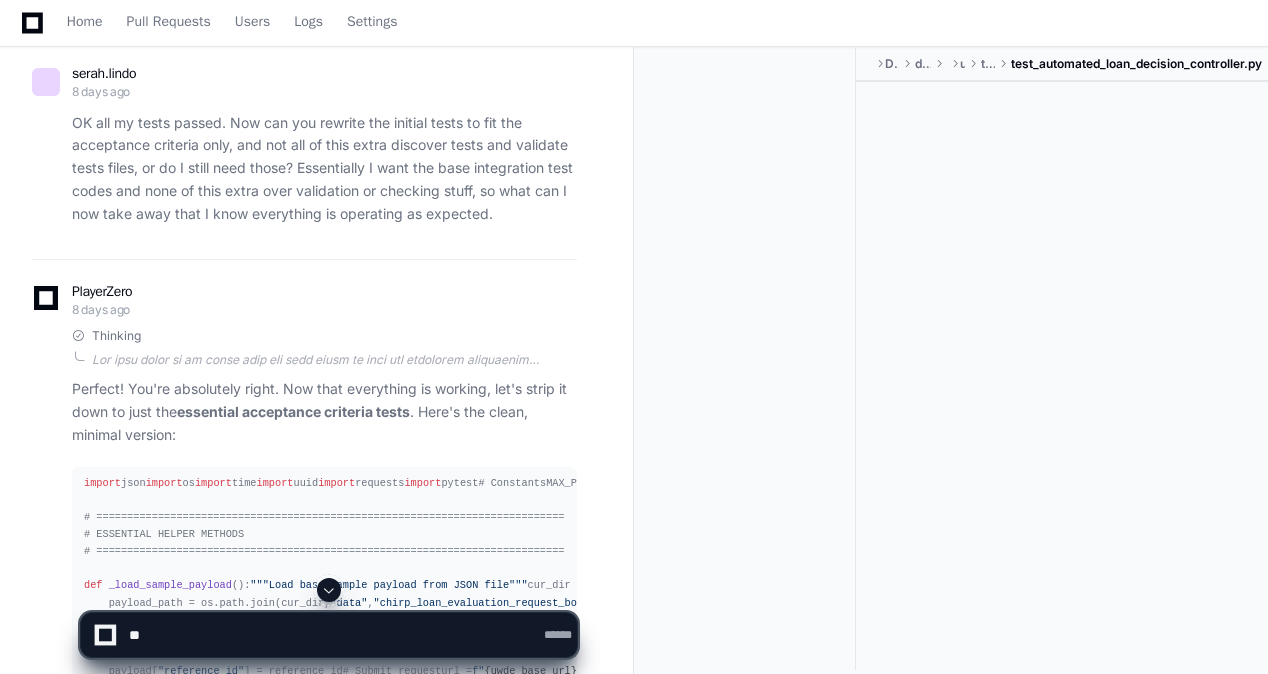click 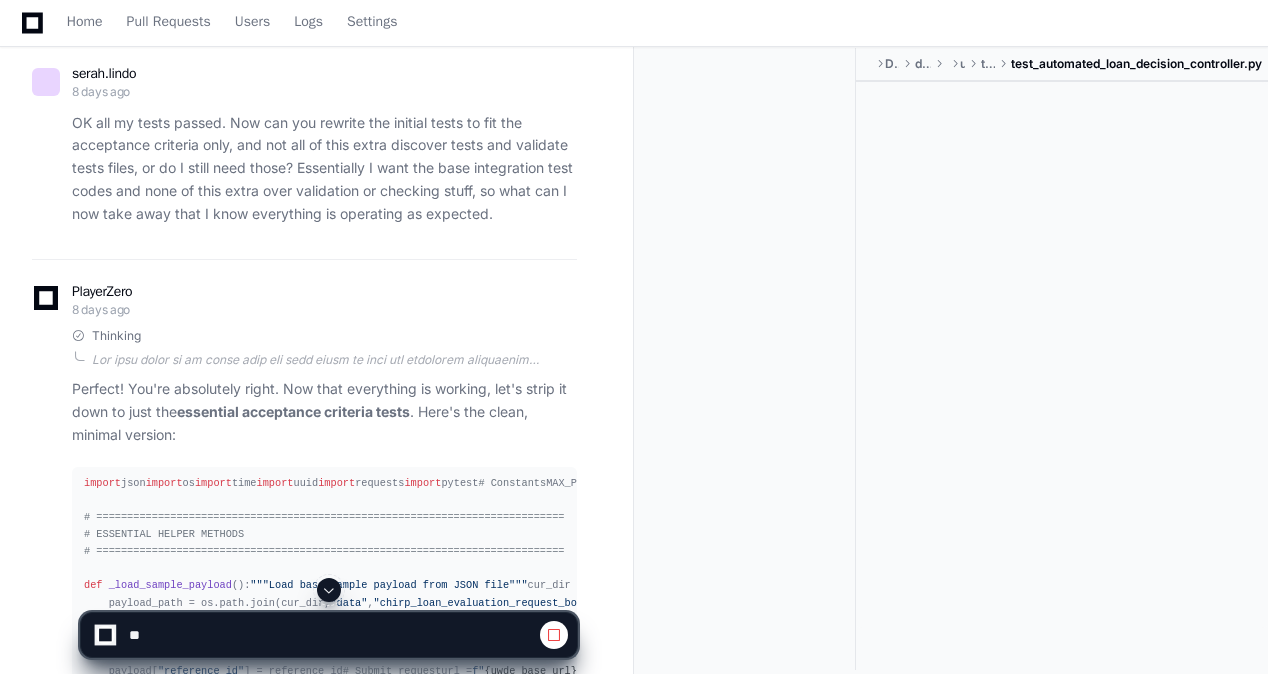 click 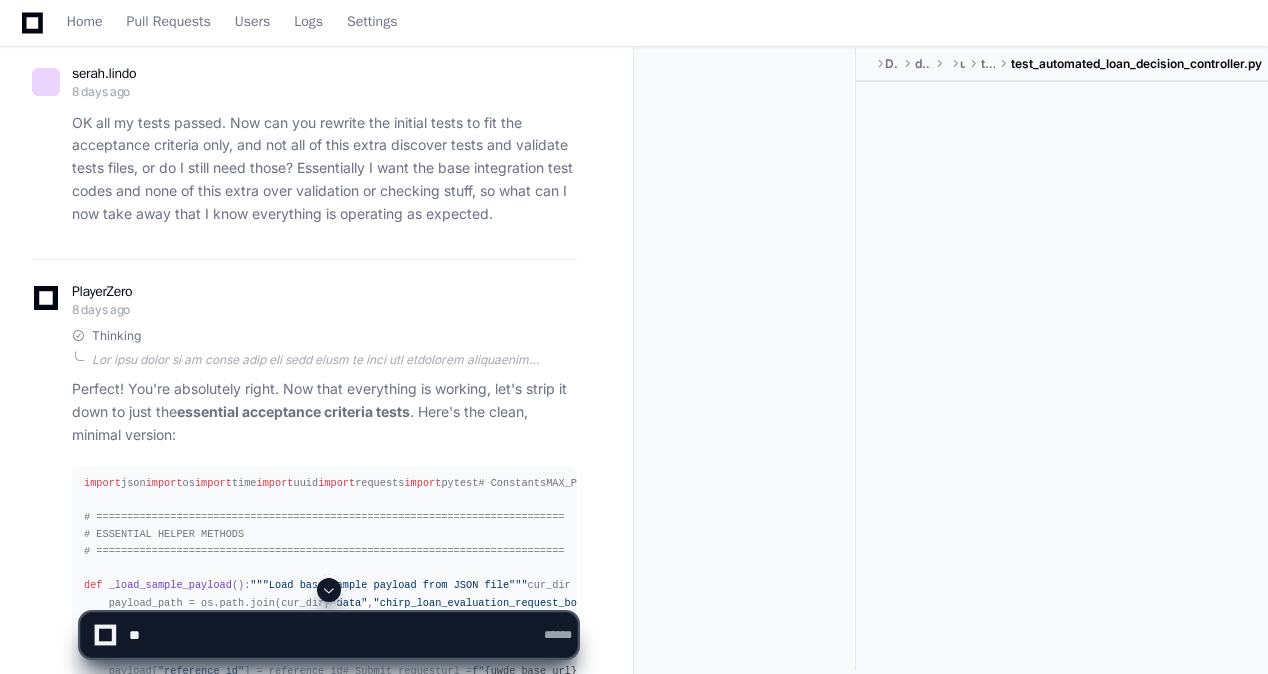 click 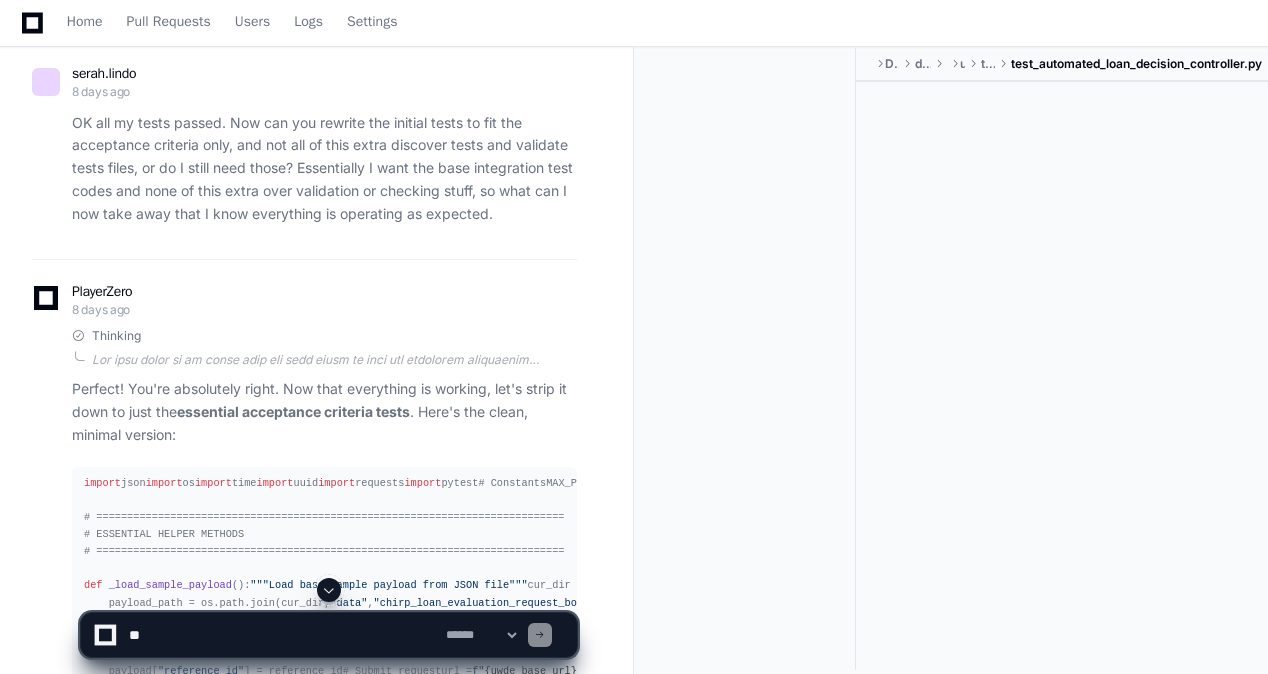 click 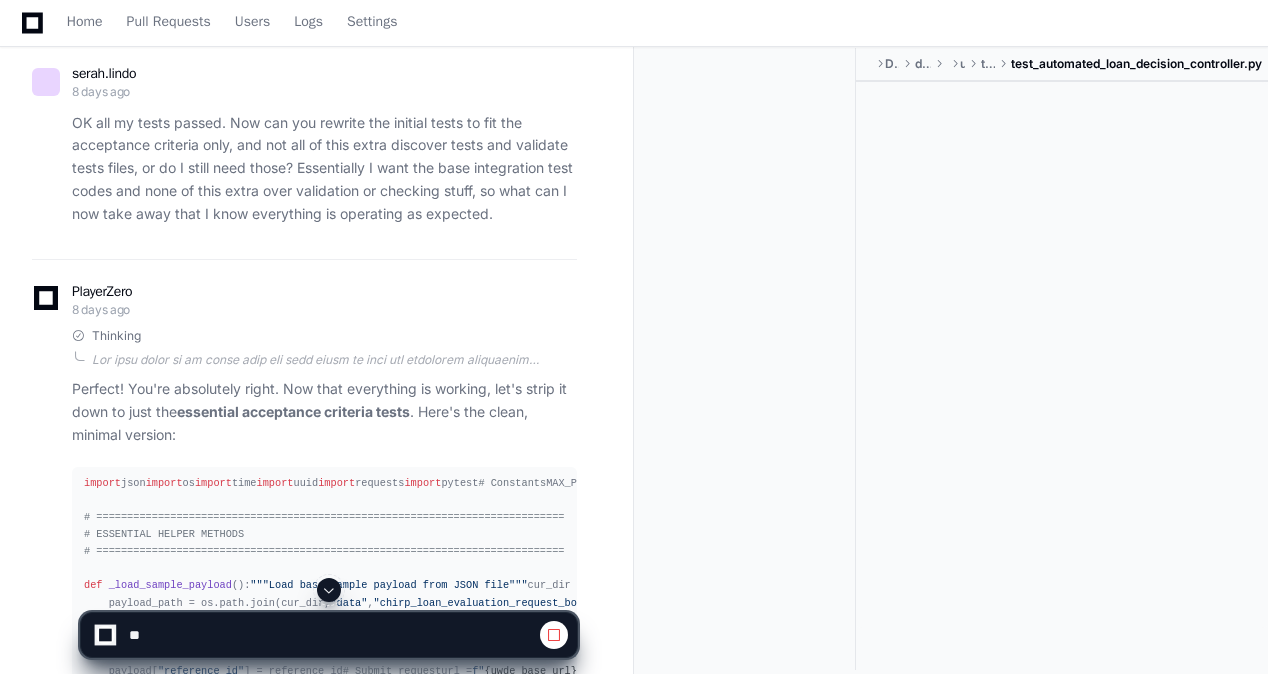 click 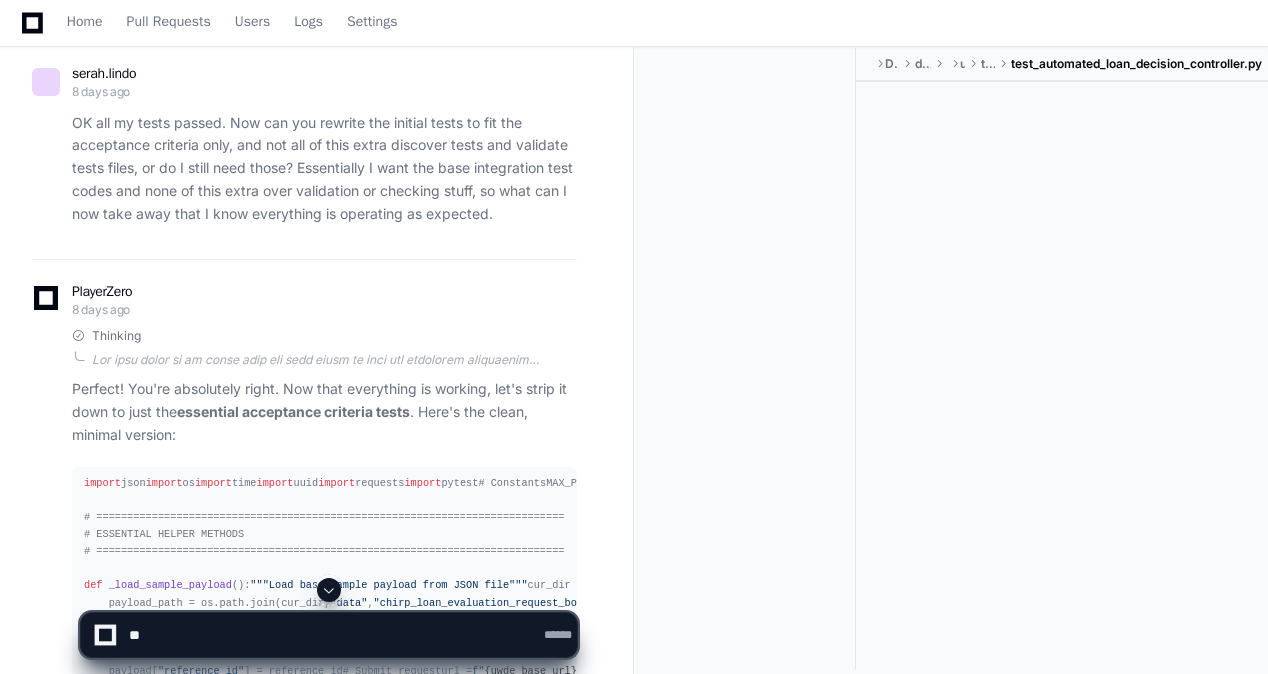 click 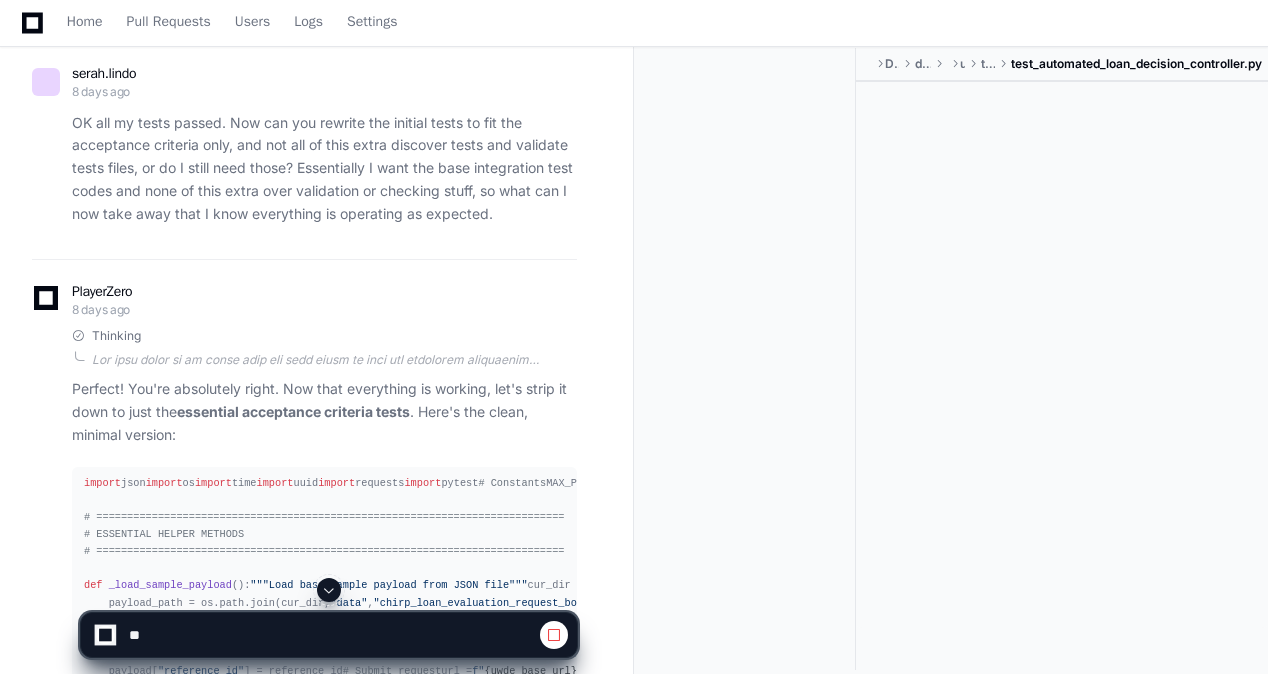 click 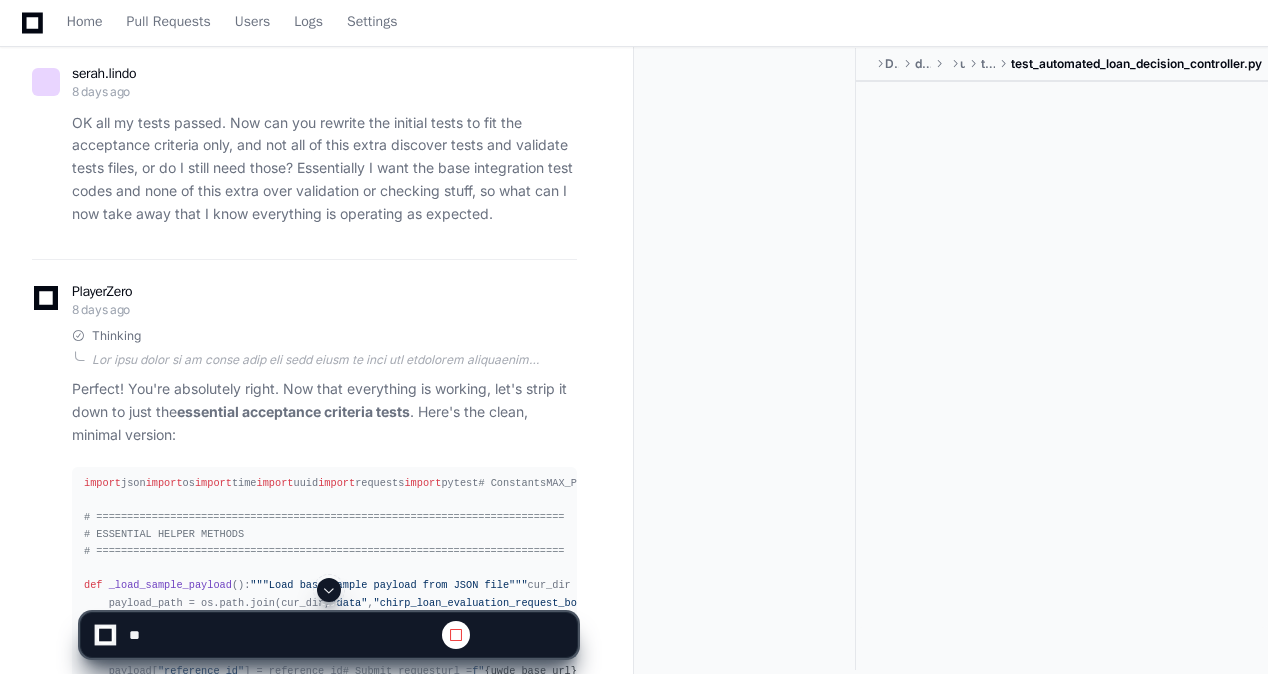 click 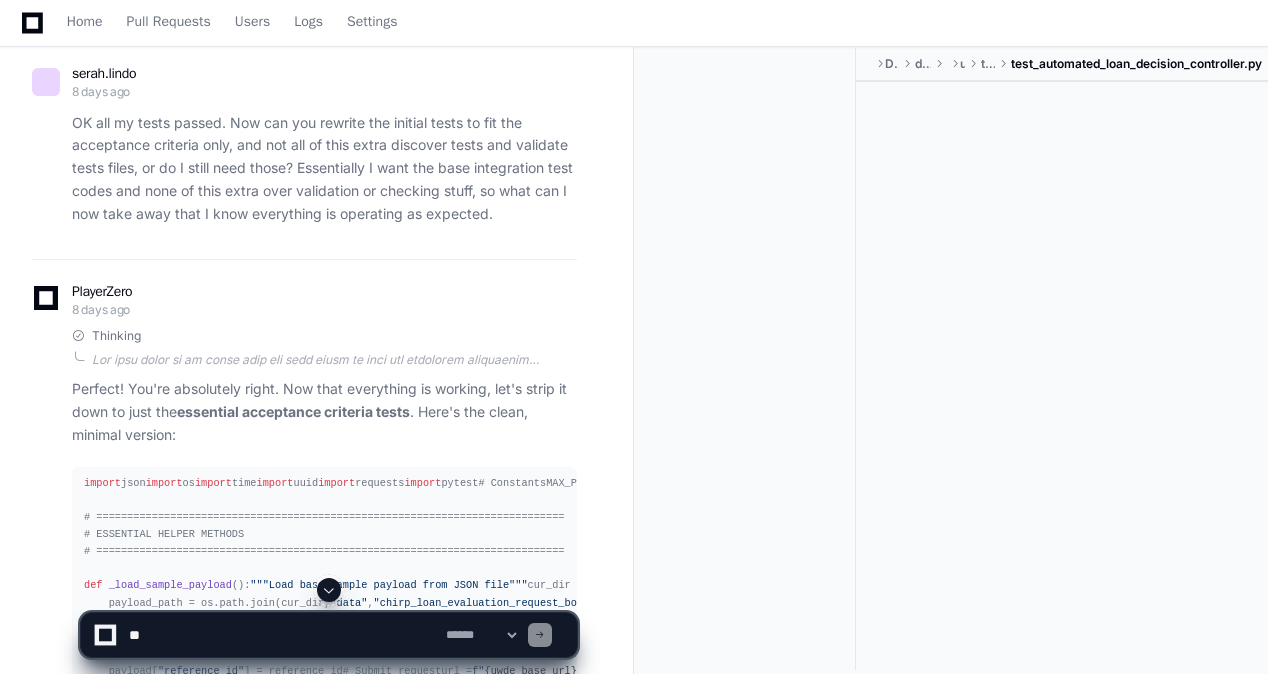 click 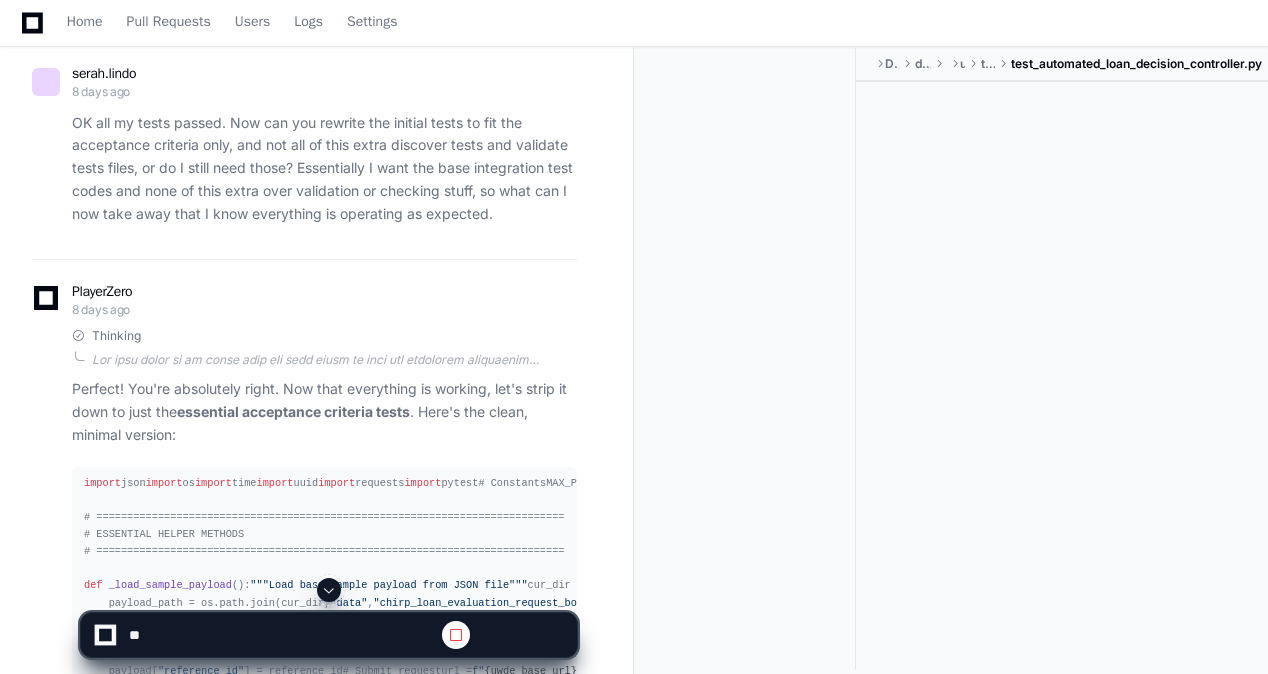 click 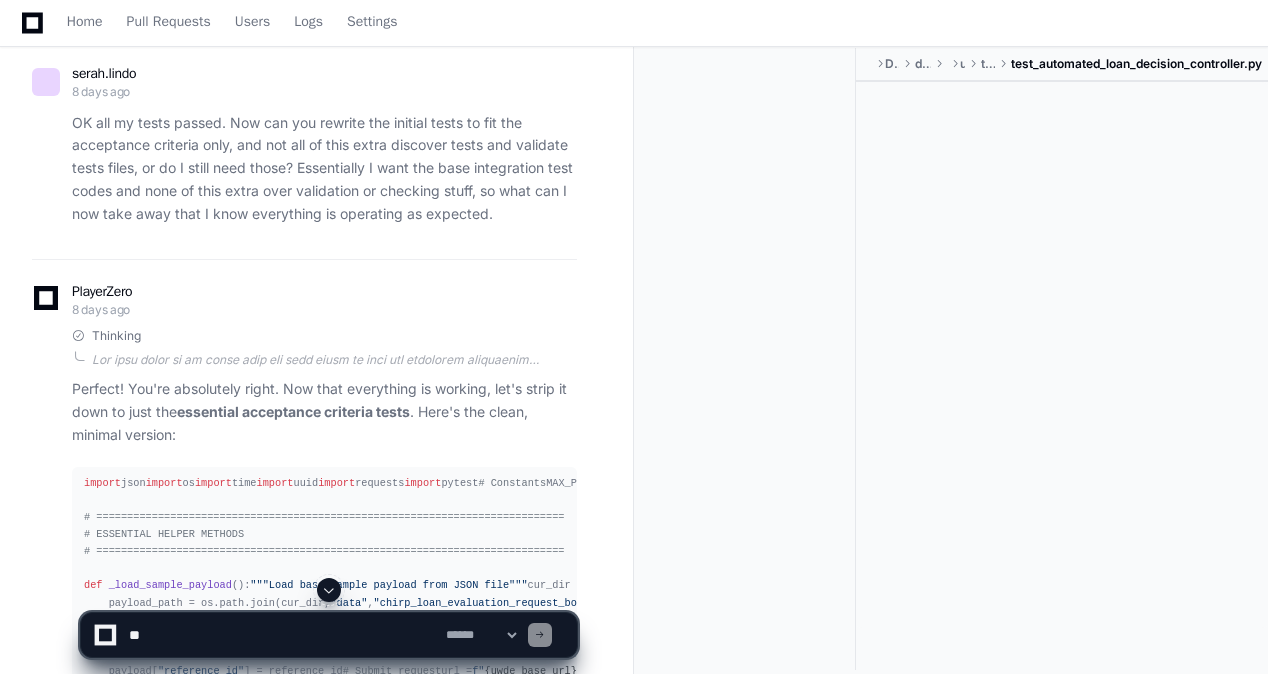 click 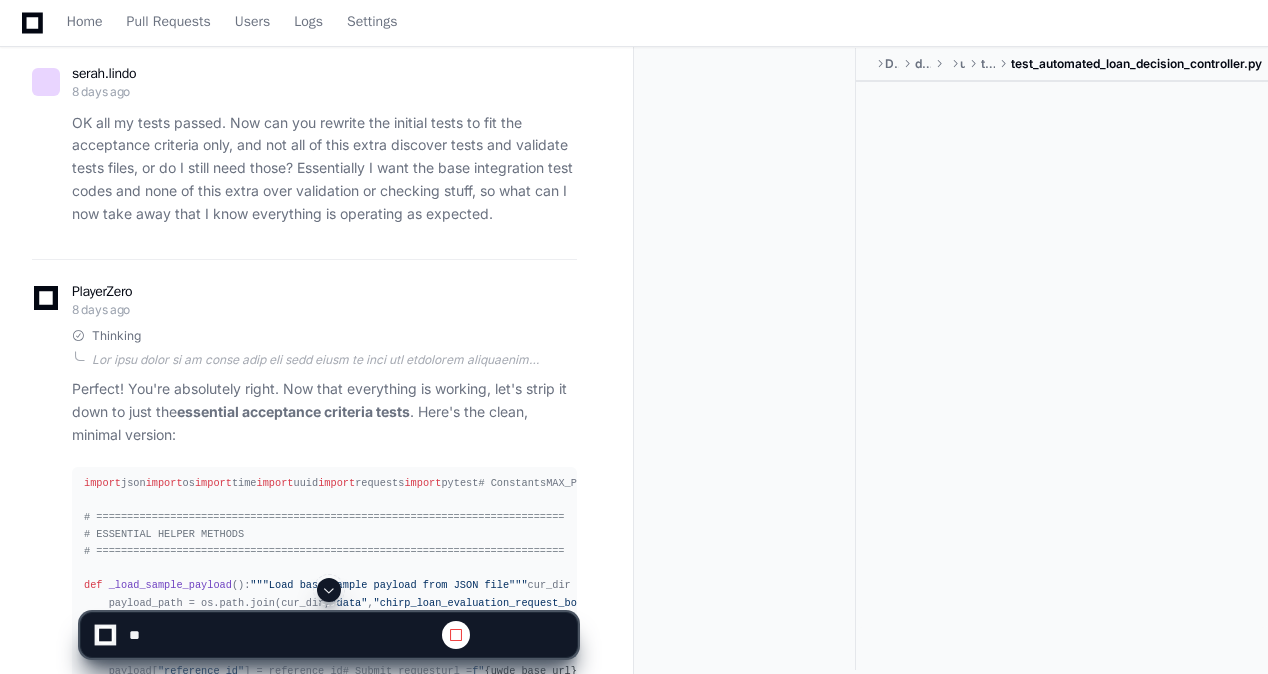 click 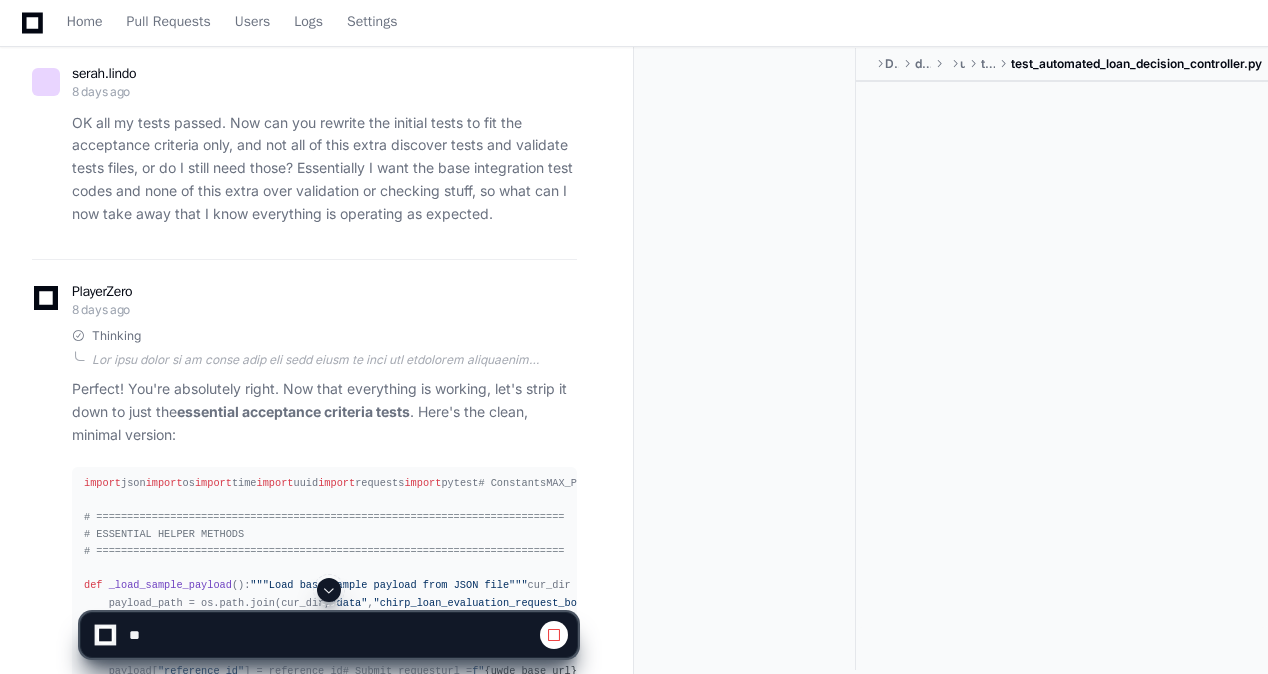 click 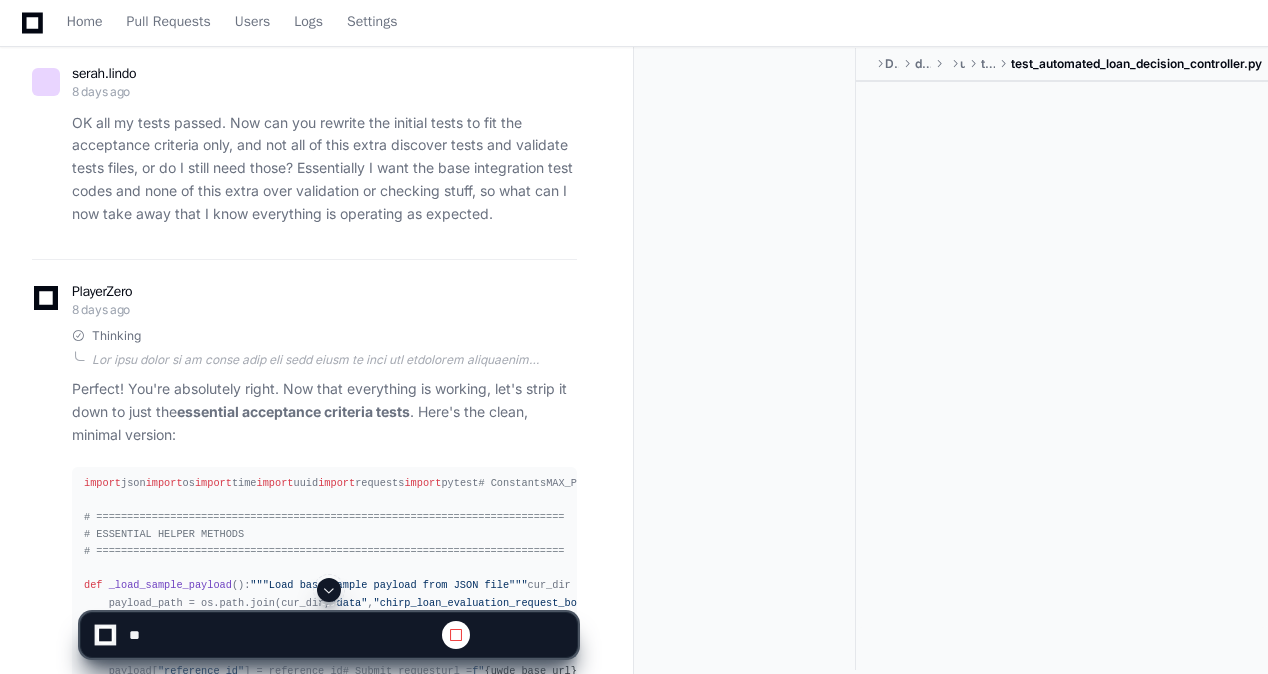 click 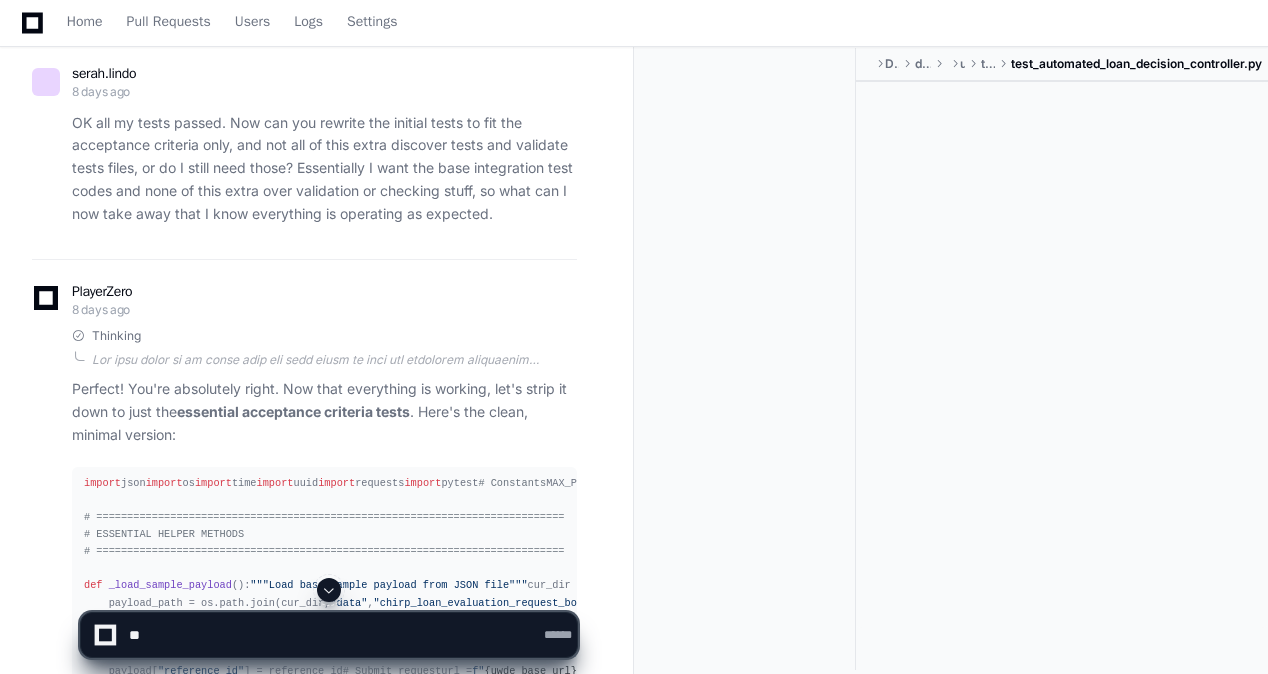 click 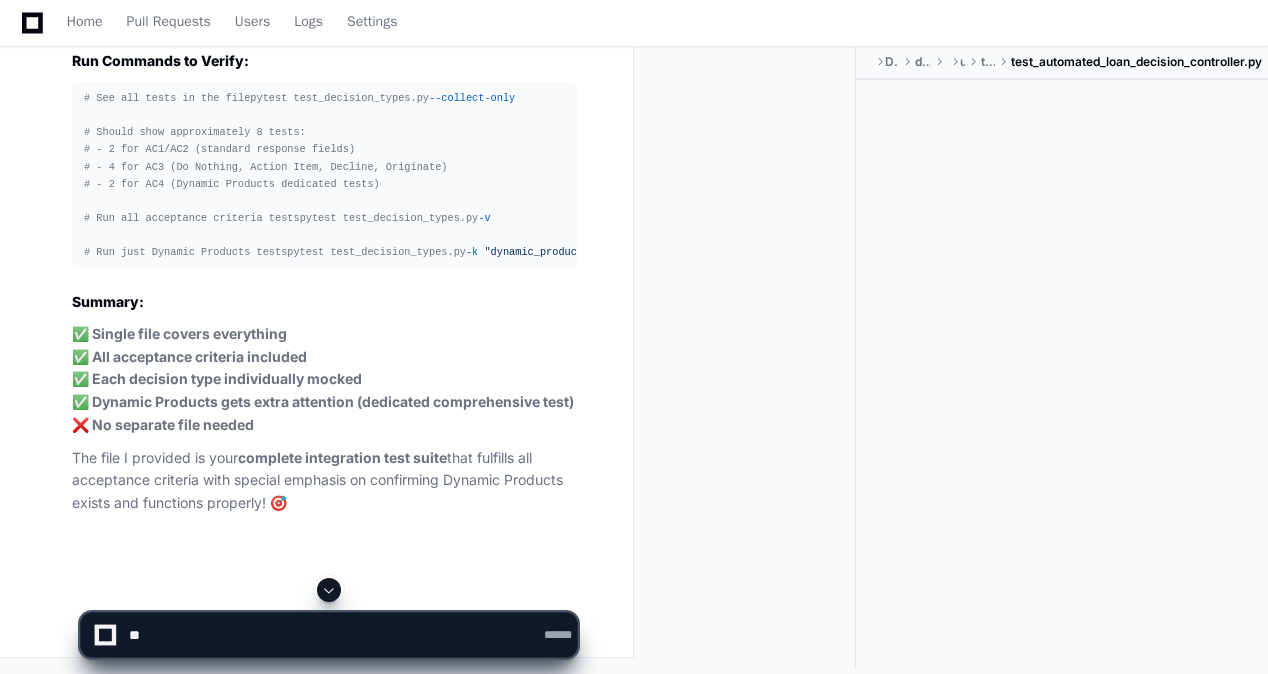 click 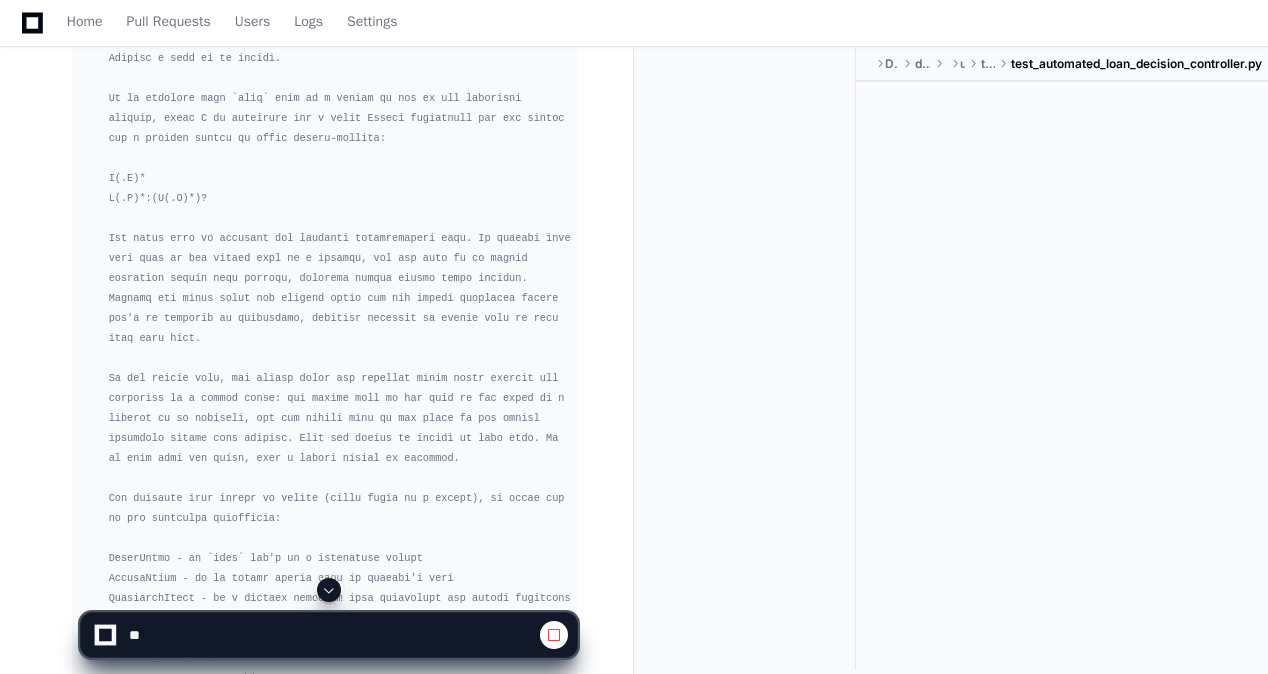click 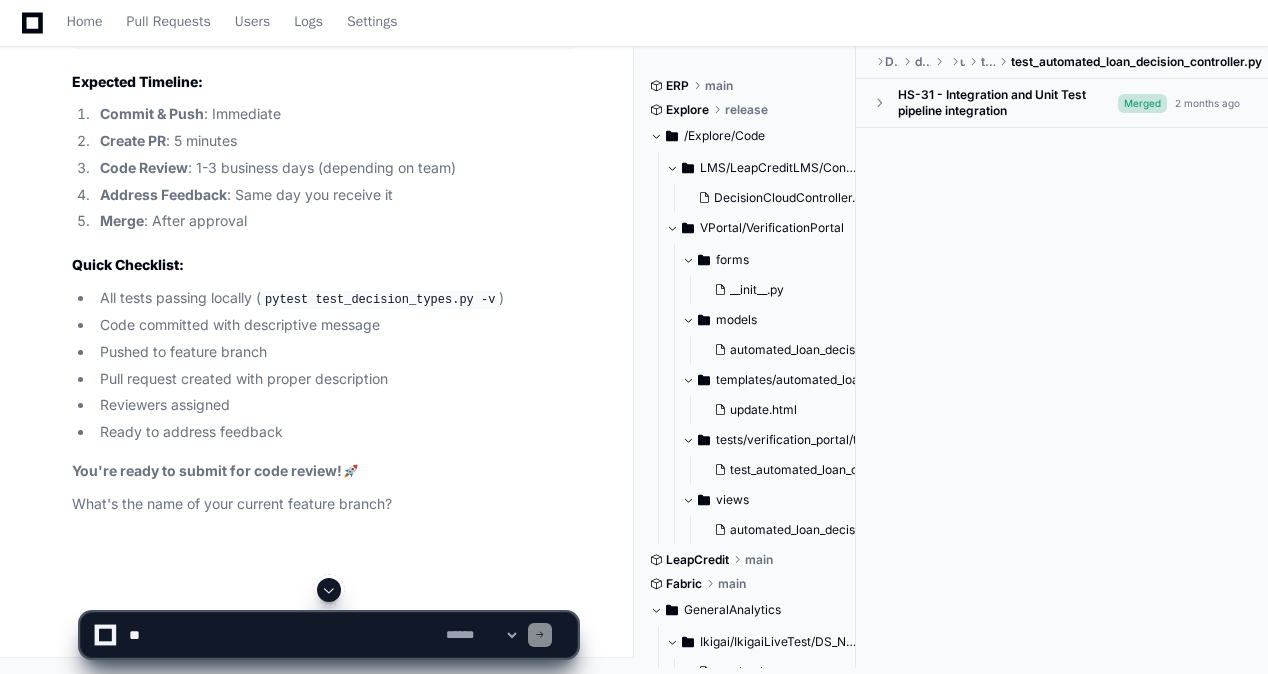scroll, scrollTop: 146694, scrollLeft: 0, axis: vertical 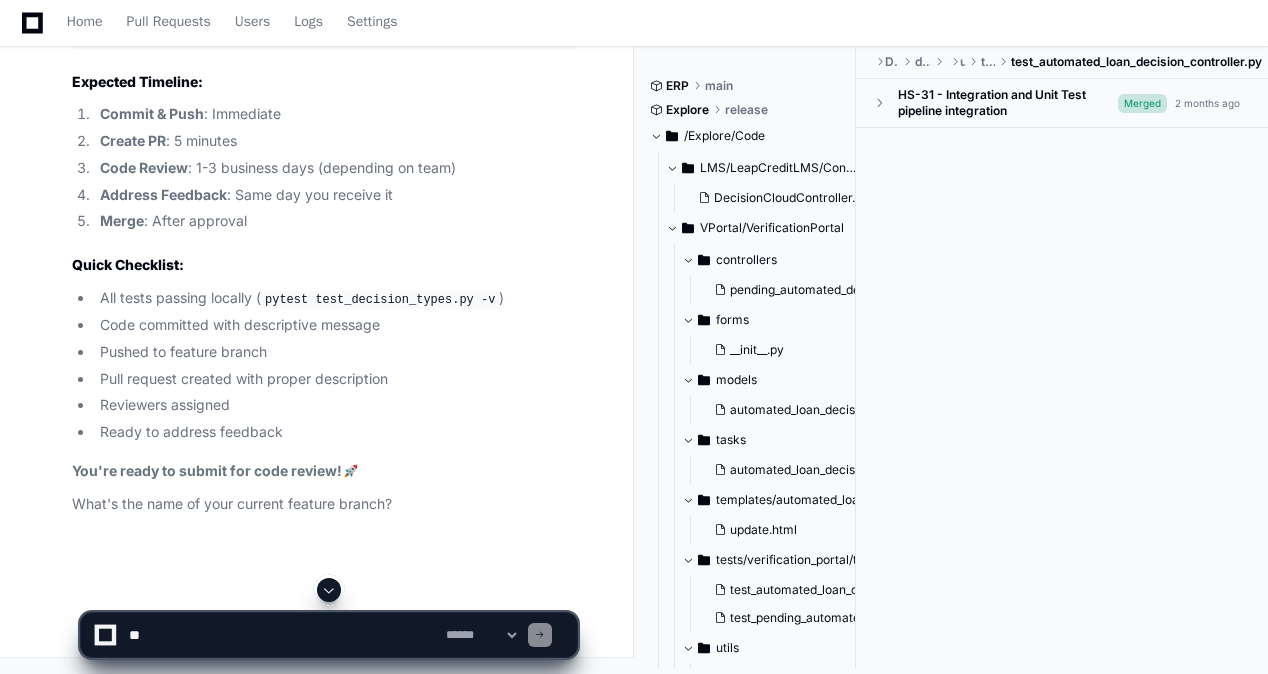 click 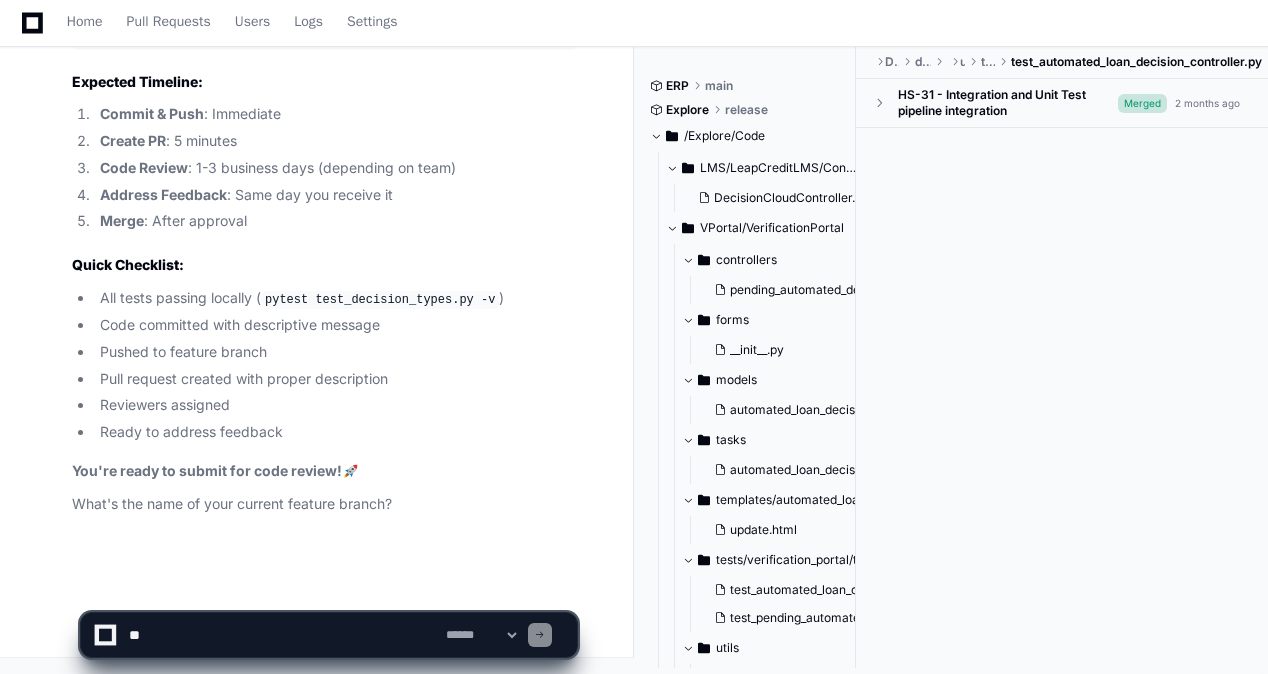 click 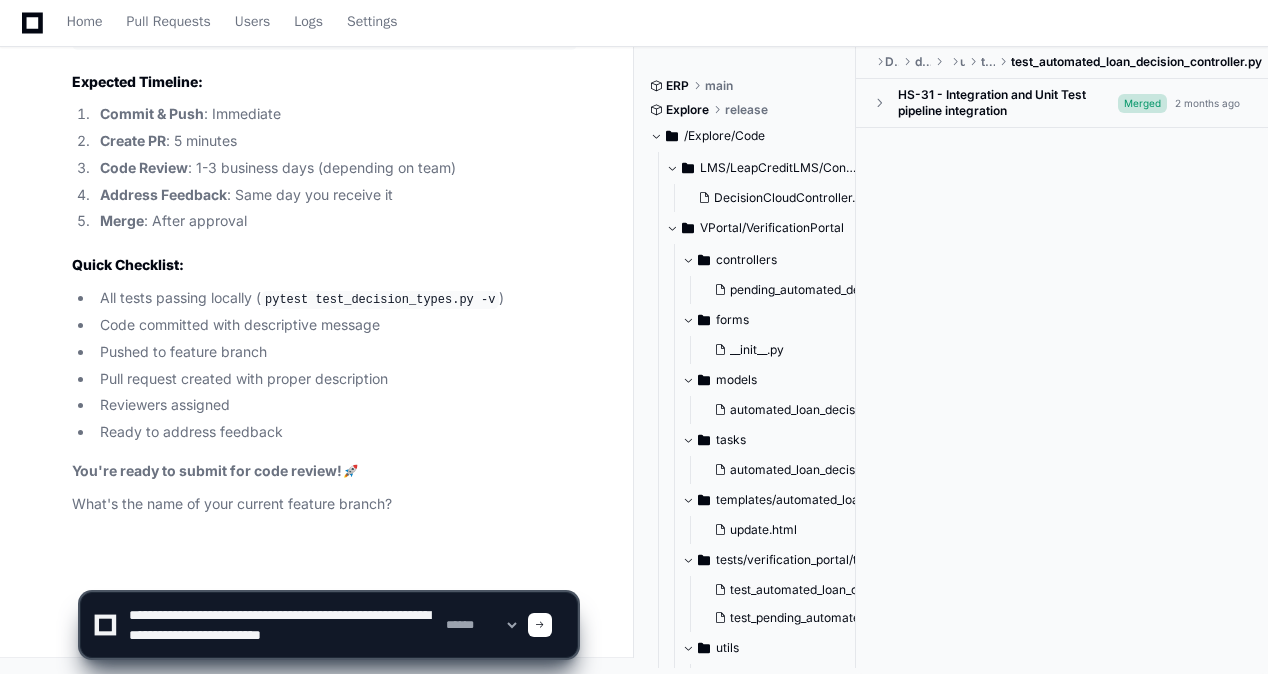 scroll, scrollTop: 6, scrollLeft: 0, axis: vertical 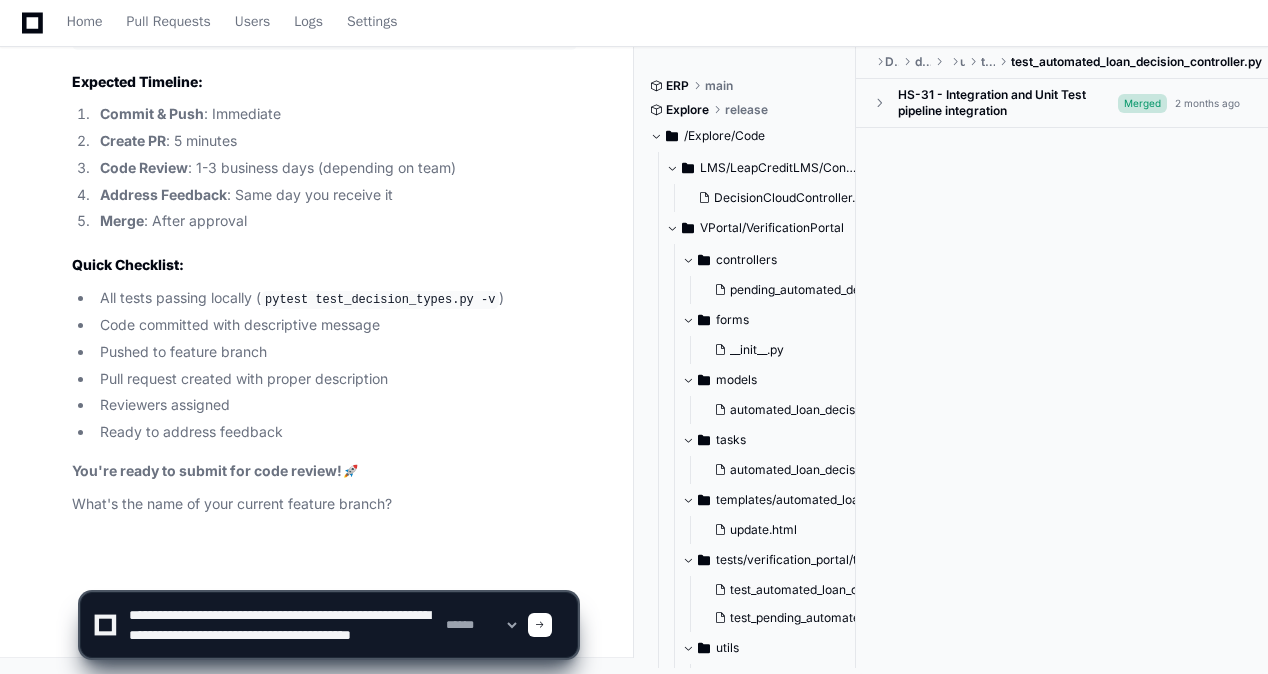type on "**********" 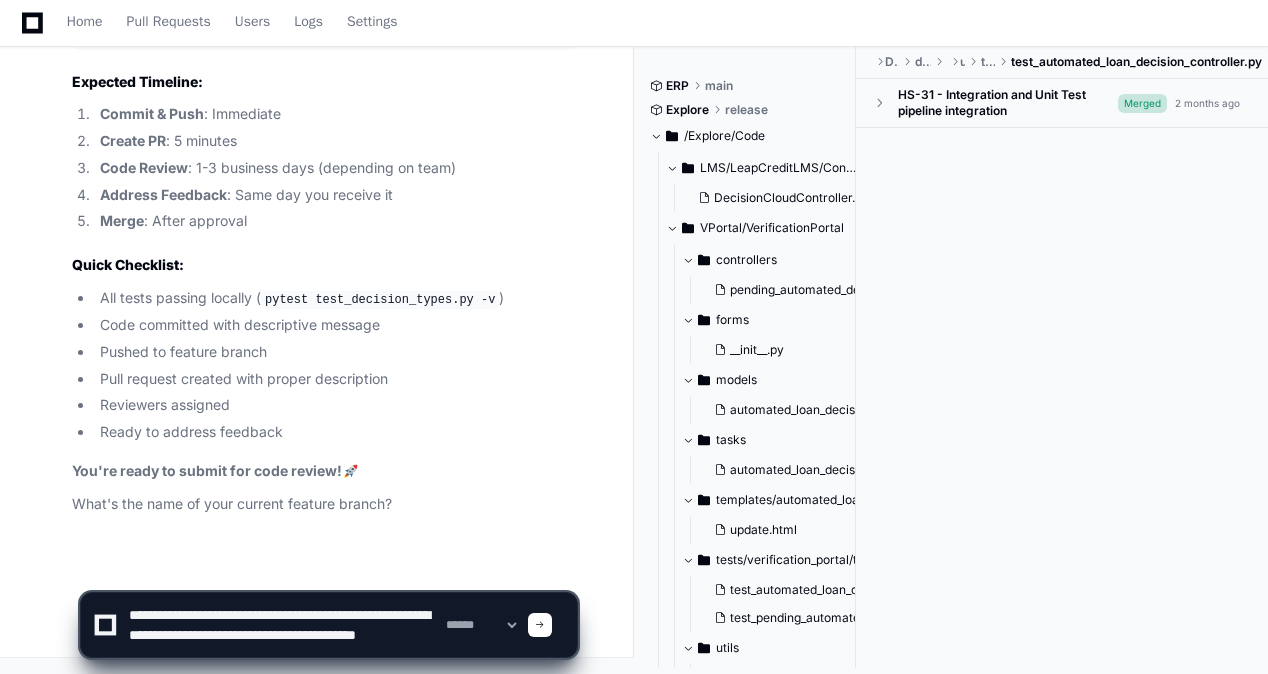 type 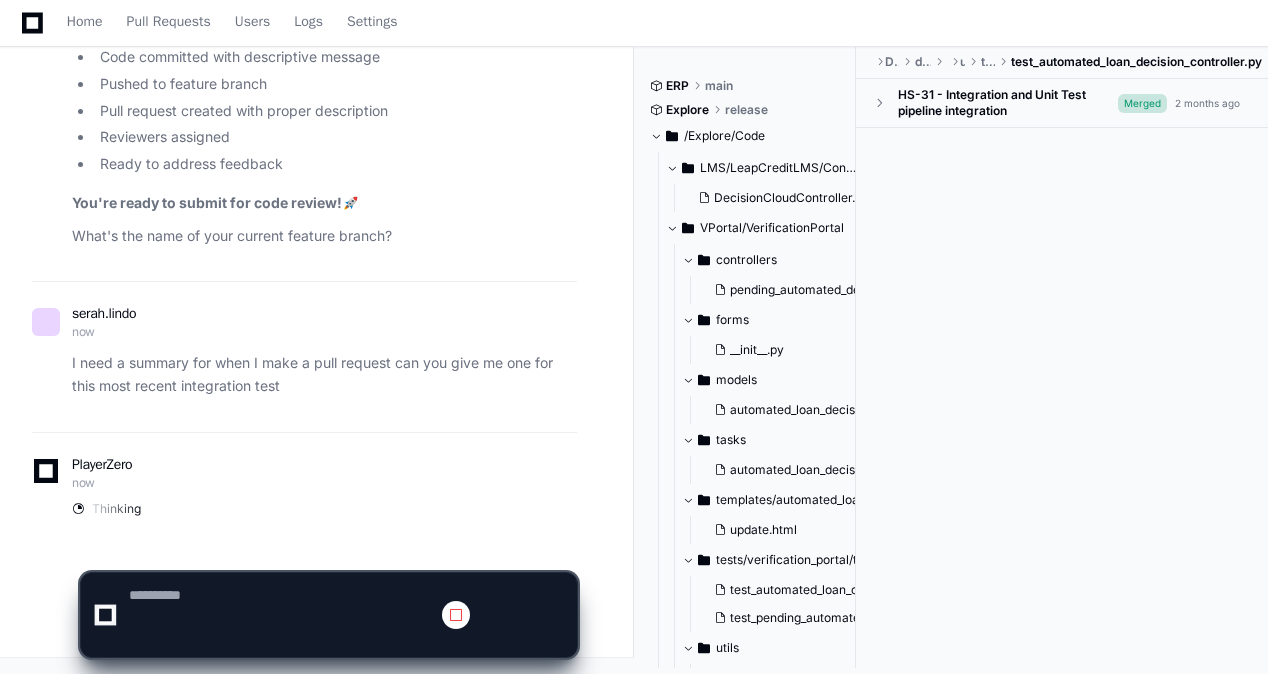 scroll, scrollTop: 0, scrollLeft: 0, axis: both 